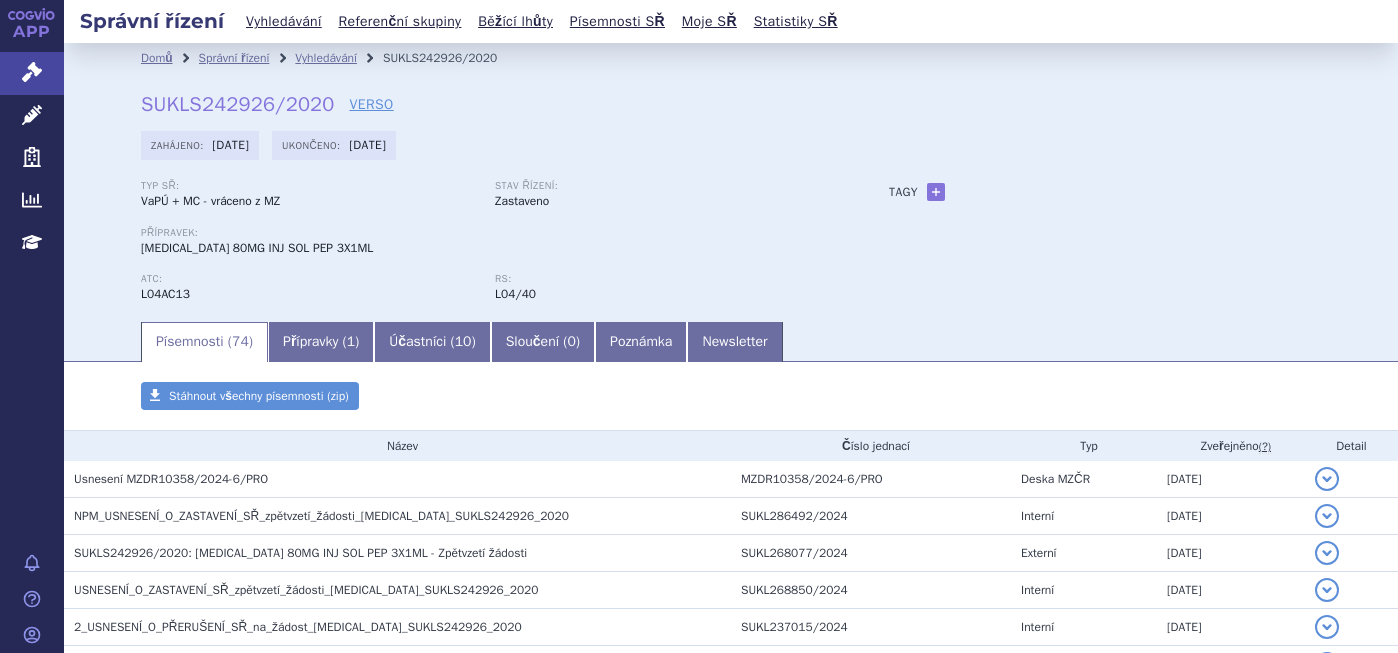scroll, scrollTop: 0, scrollLeft: 0, axis: both 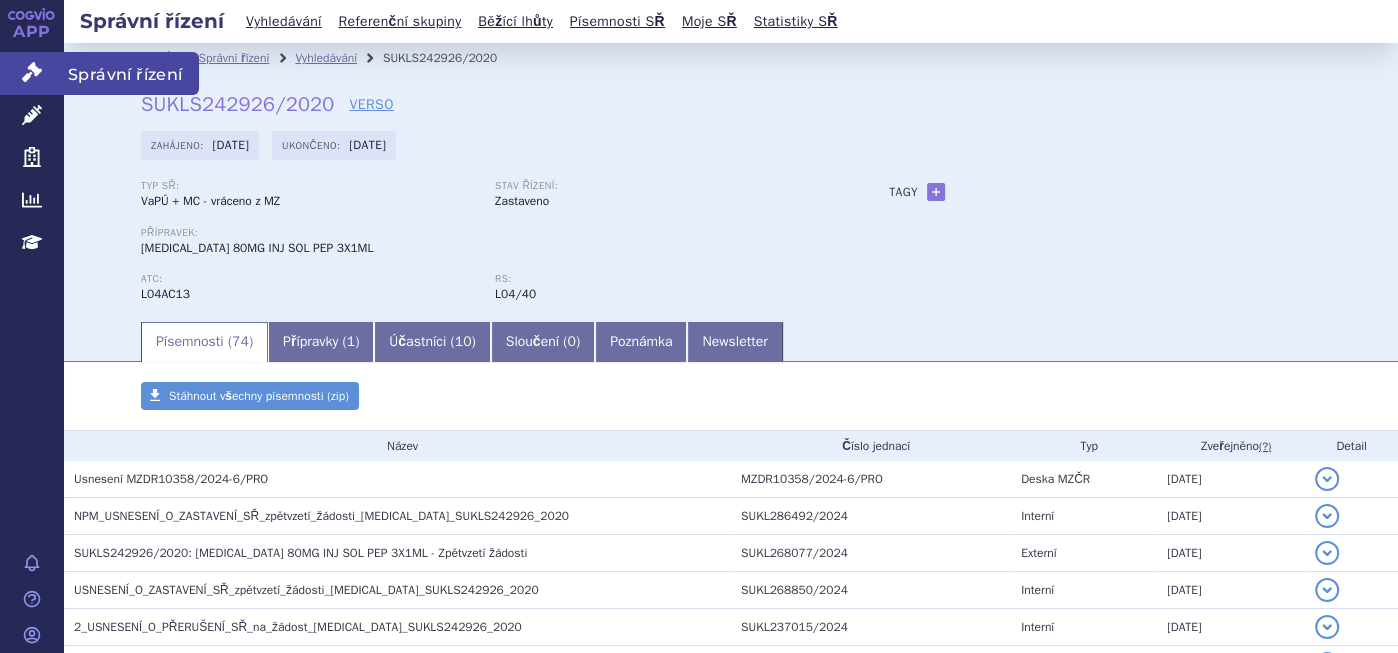 click 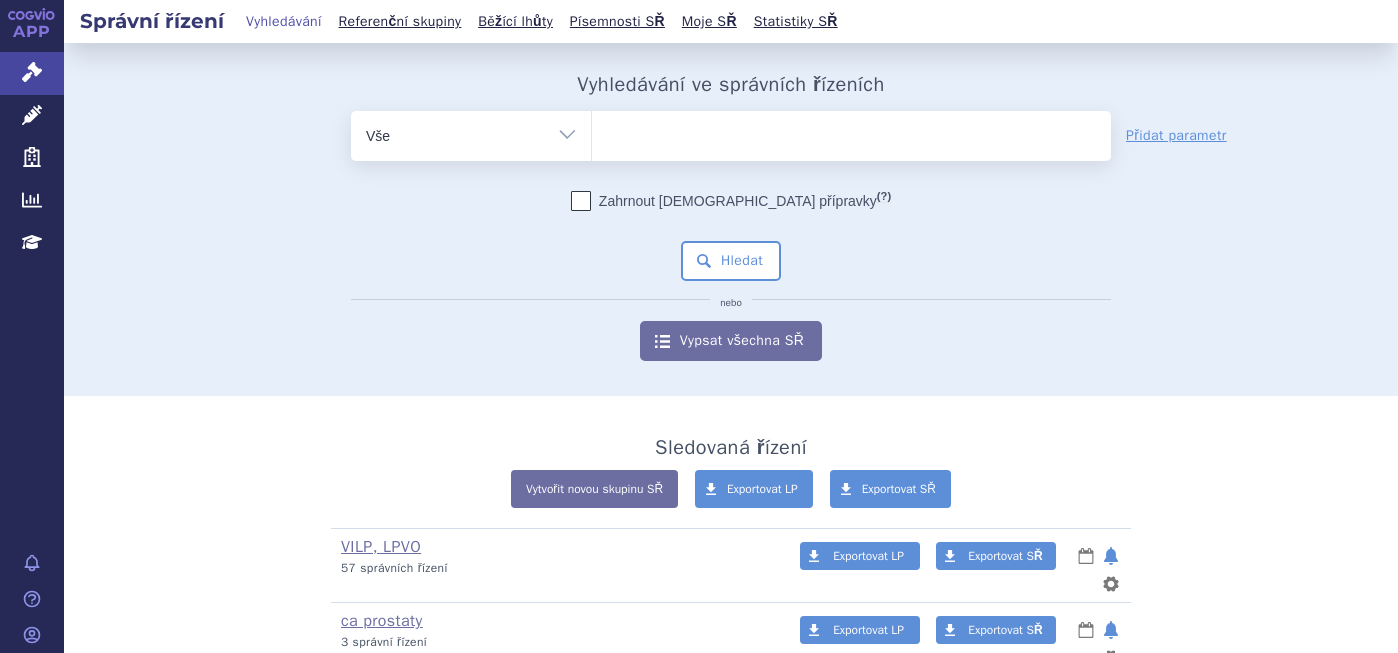 scroll, scrollTop: 0, scrollLeft: 0, axis: both 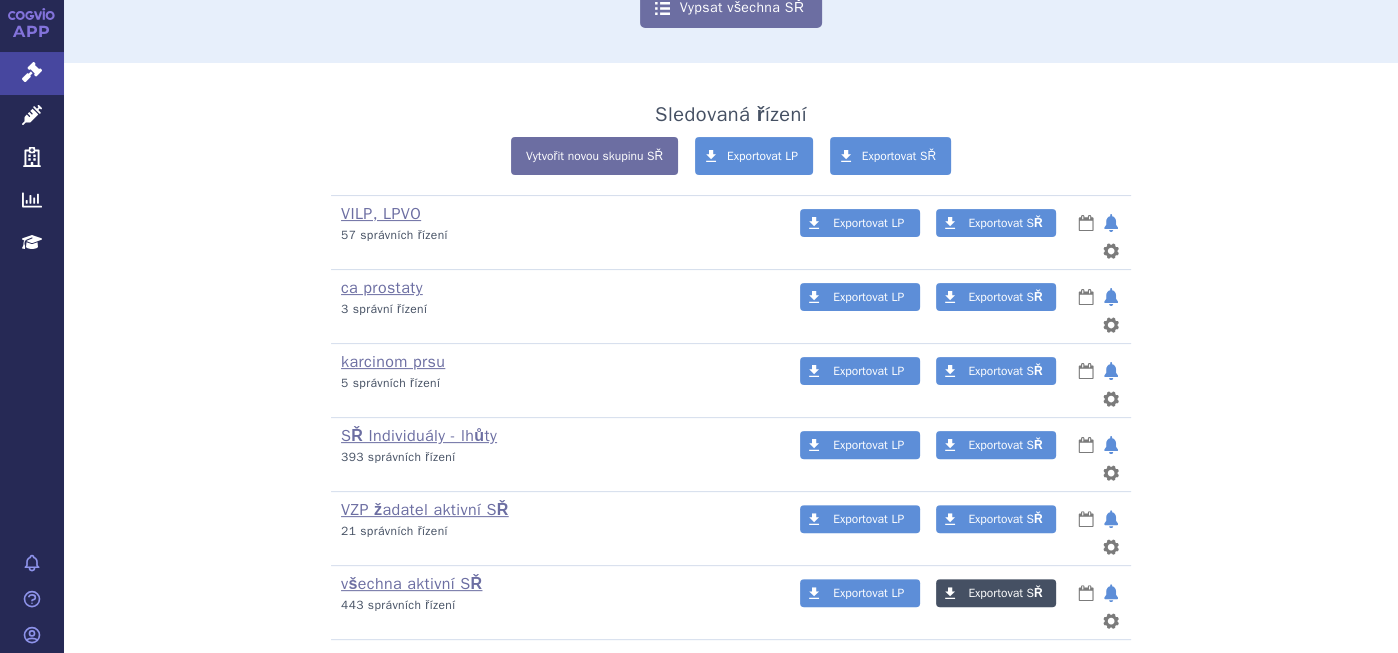 click on "Exportovat SŘ" at bounding box center [996, 593] 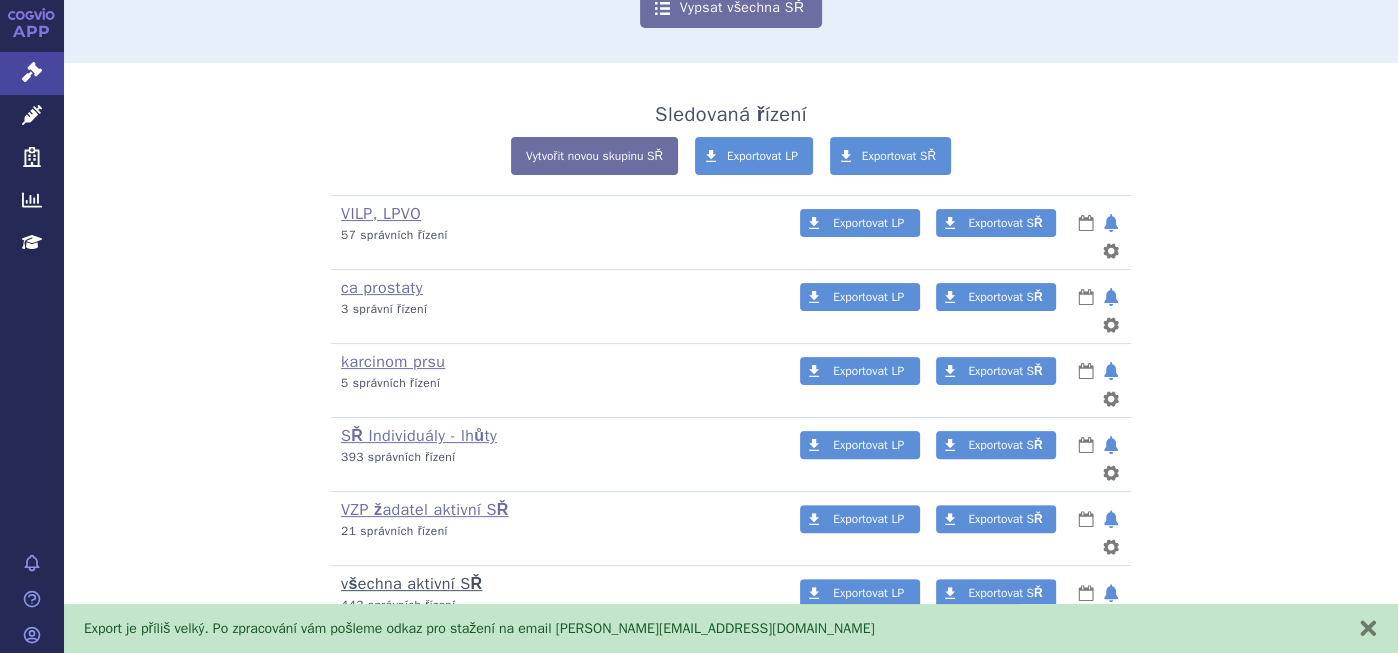 click on "všechna aktivní SŘ" at bounding box center [411, 584] 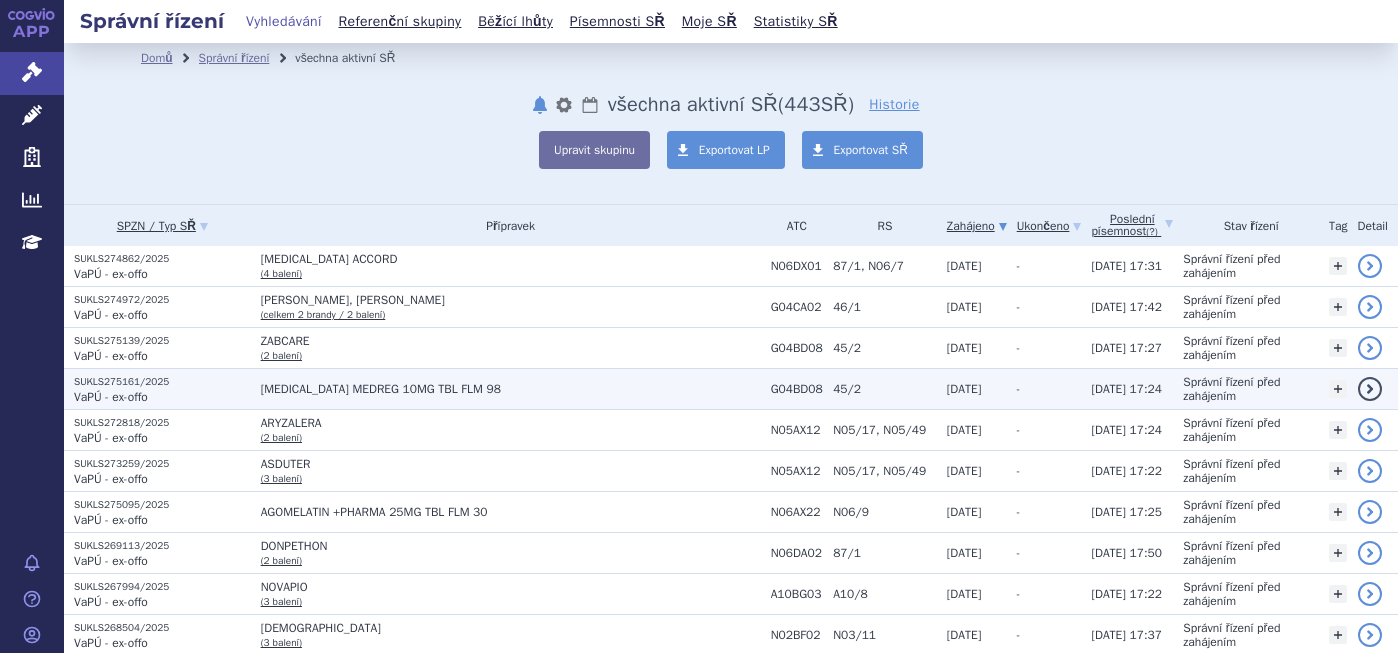 scroll, scrollTop: 0, scrollLeft: 0, axis: both 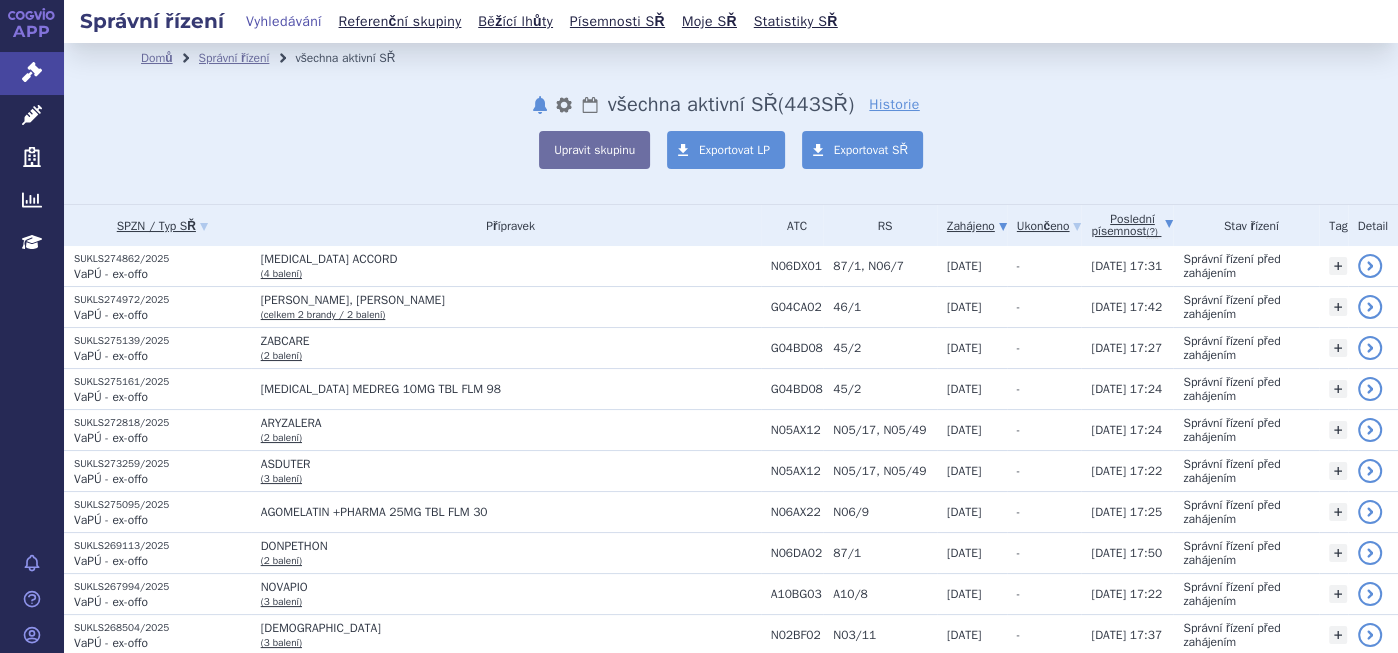 click on "Poslední písemnost  (?)" at bounding box center [1132, 225] 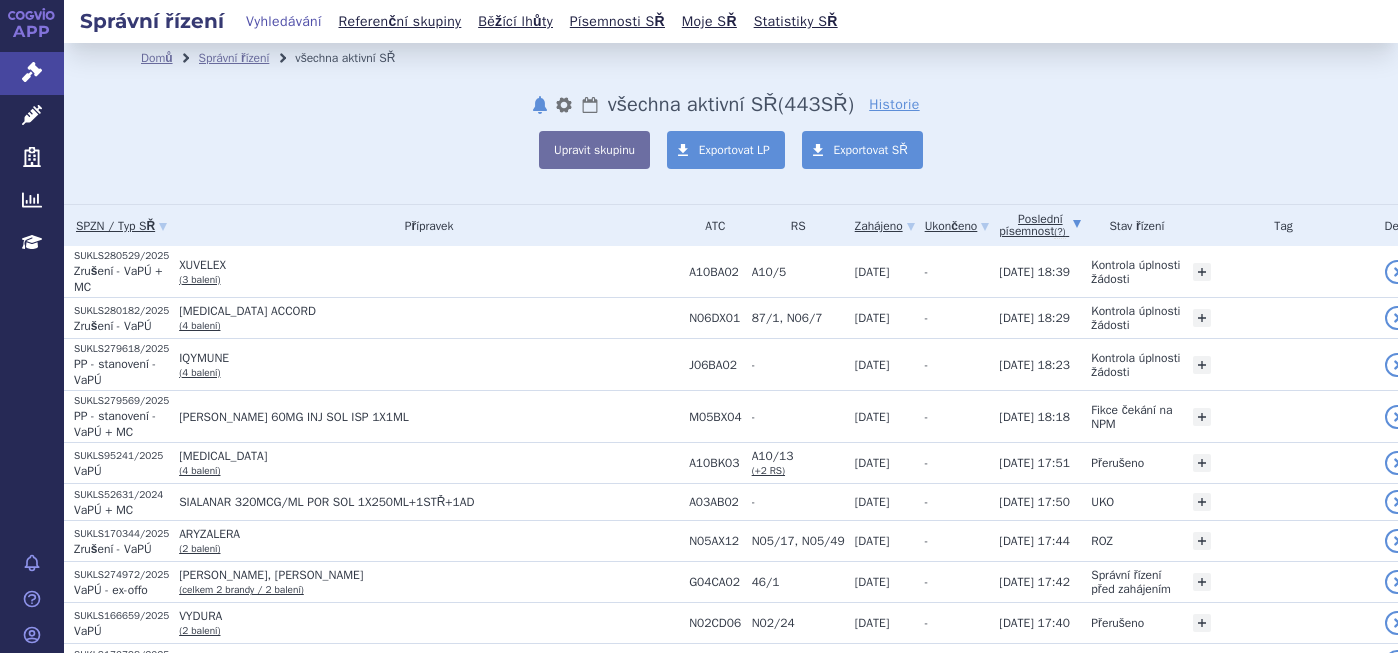scroll, scrollTop: 0, scrollLeft: 0, axis: both 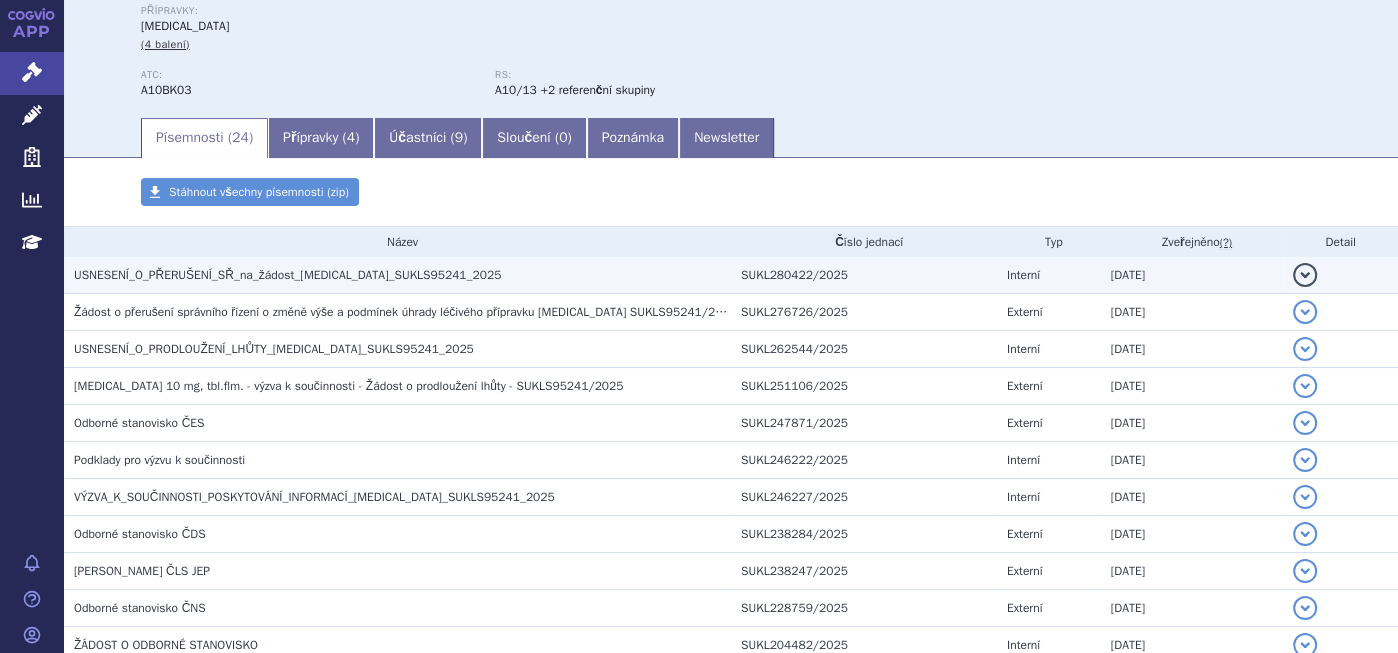 click on "USNESENÍ_O_PŘERUŠENÍ_SŘ_na_žádost_JARDIANCE_SUKLS95241_2025" at bounding box center (402, 275) 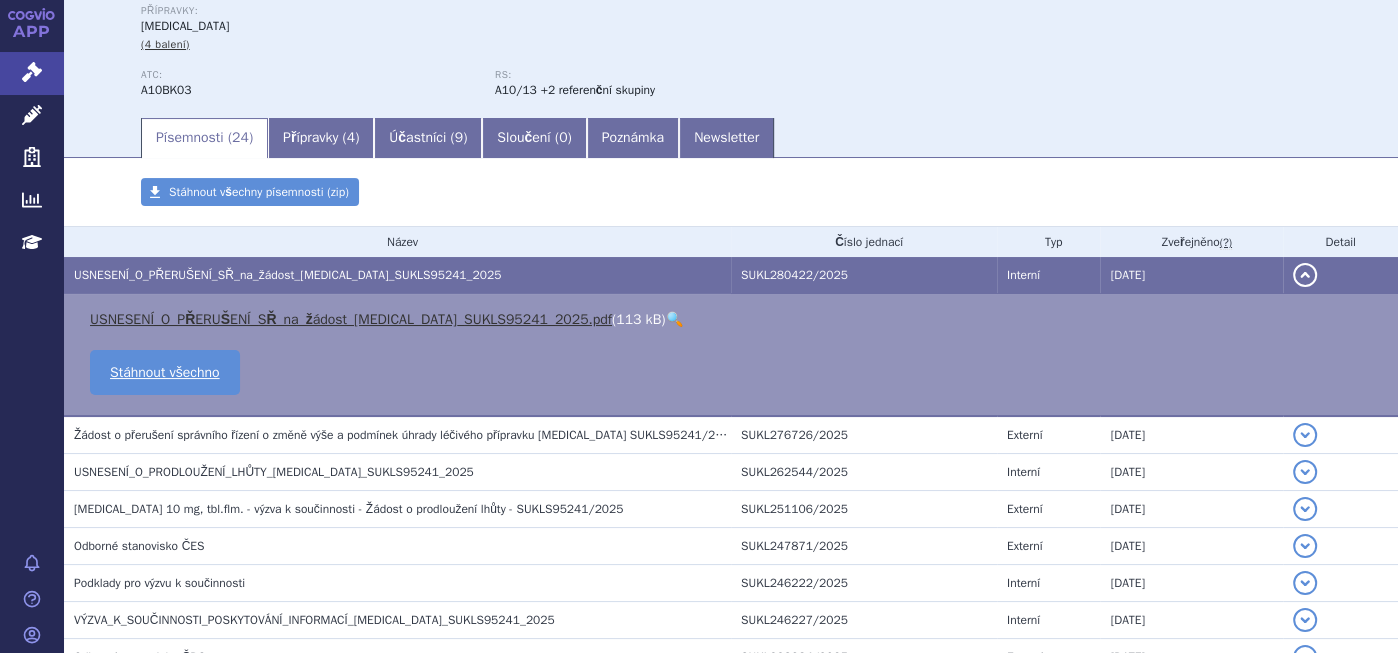 click on "USNESENÍ_O_PŘERUŠENÍ_SŘ_na_žádost_JARDIANCE_SUKLS95241_2025.pdf" at bounding box center (351, 319) 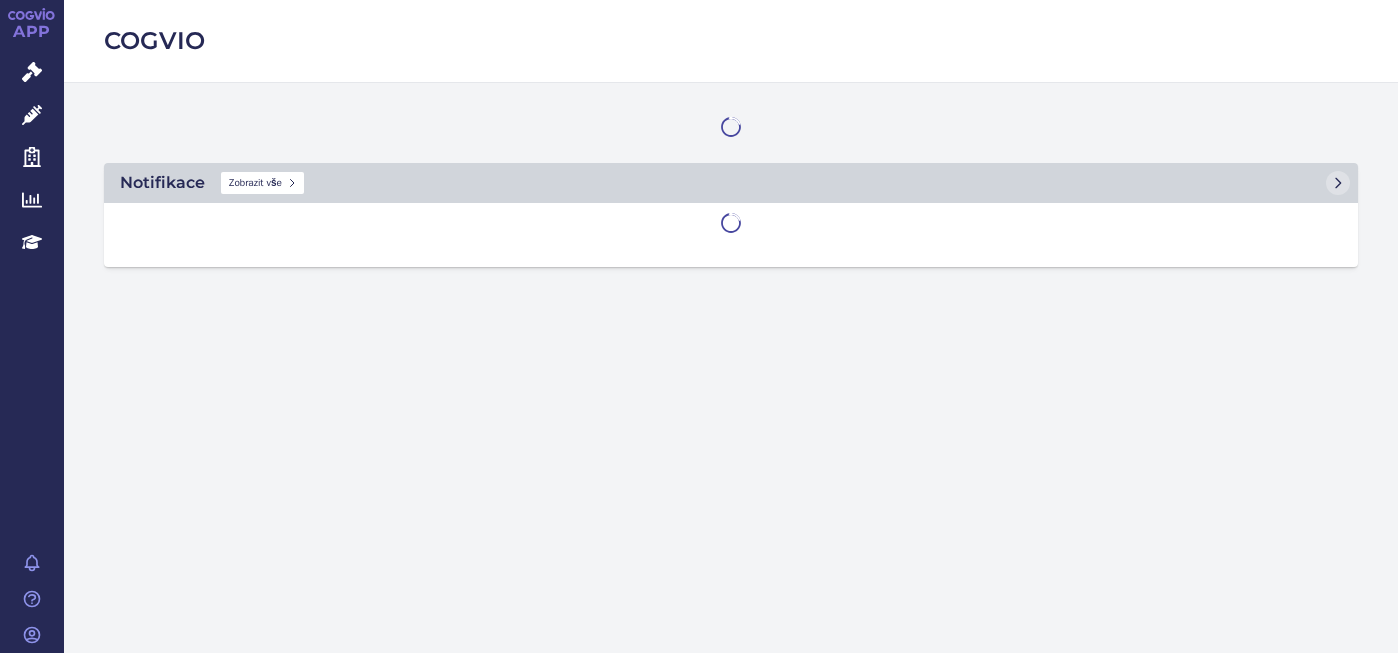 scroll, scrollTop: 0, scrollLeft: 0, axis: both 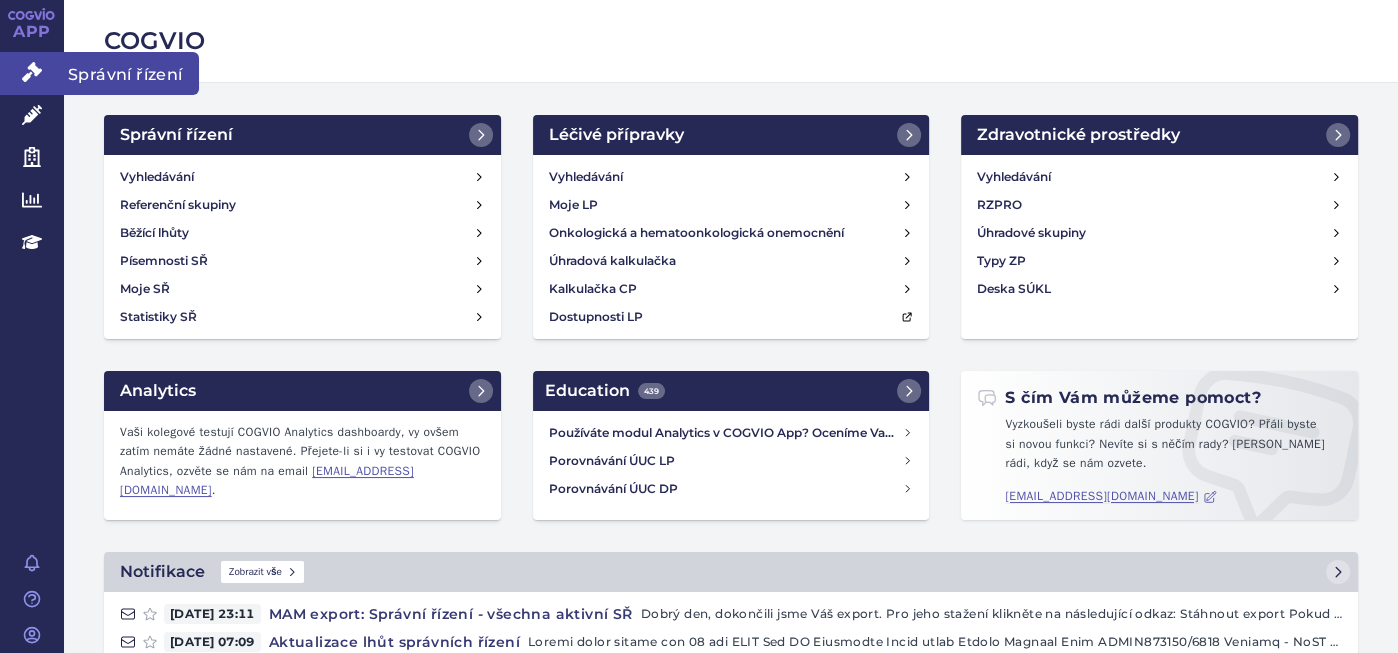 click on "Správní řízení" at bounding box center [32, 73] 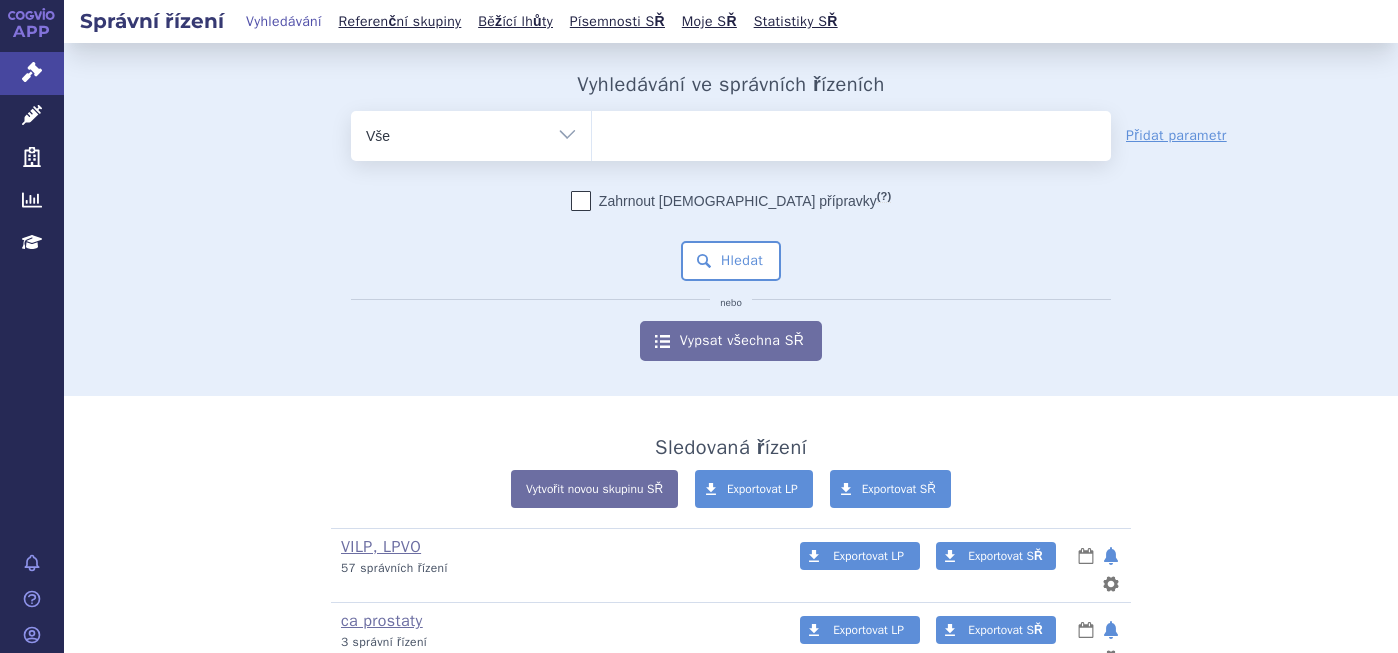 scroll, scrollTop: 0, scrollLeft: 0, axis: both 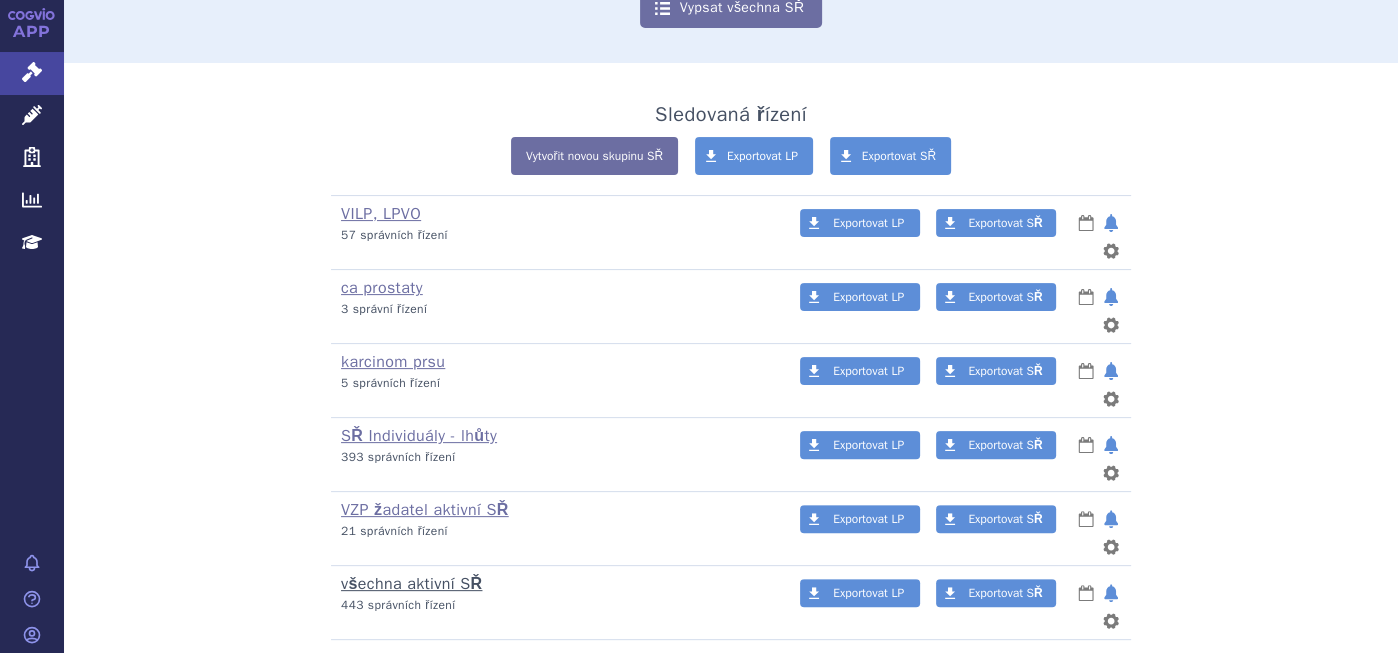 click on "všechna aktivní SŘ" at bounding box center (411, 584) 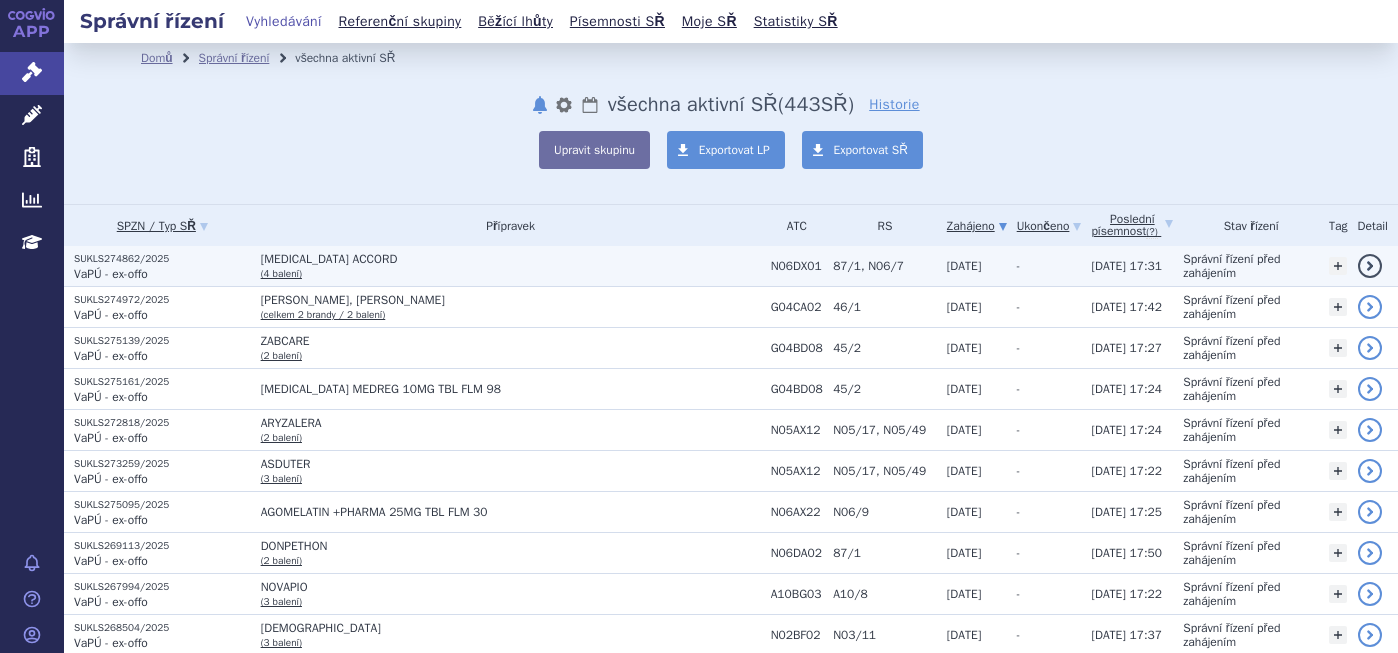 scroll, scrollTop: 0, scrollLeft: 0, axis: both 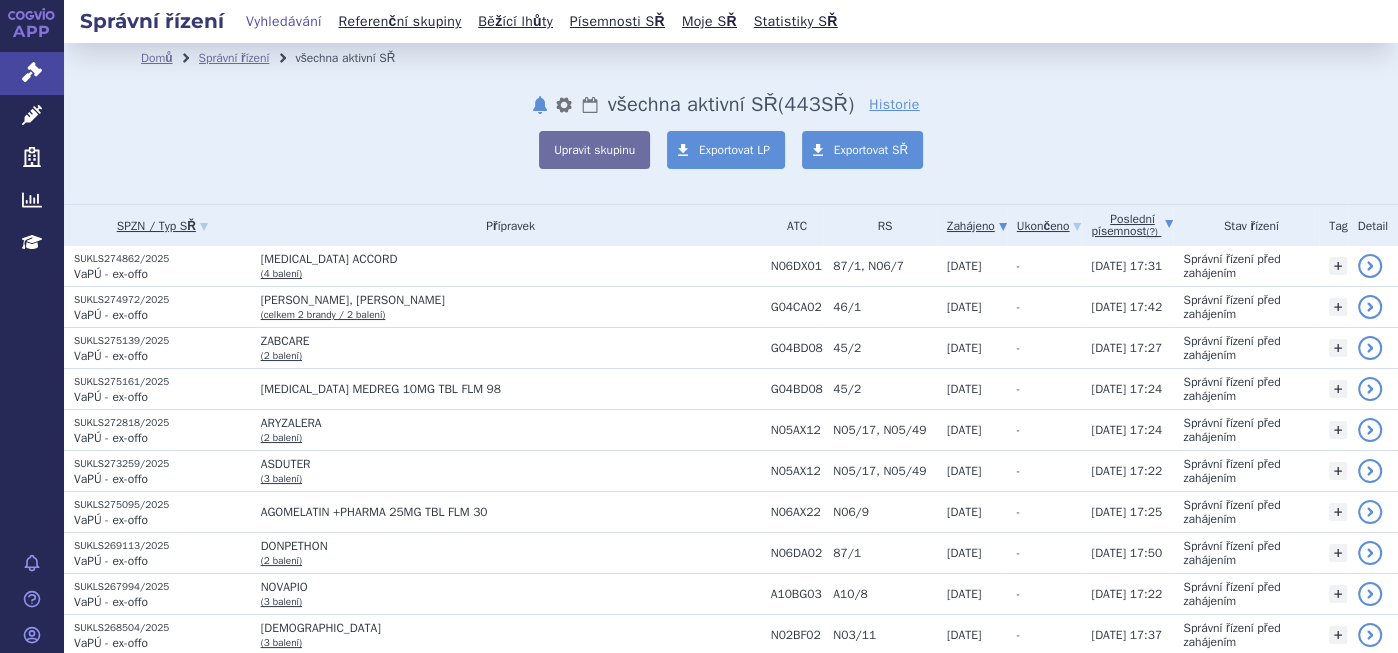 click on "Poslední písemnost  (?)" at bounding box center [1132, 225] 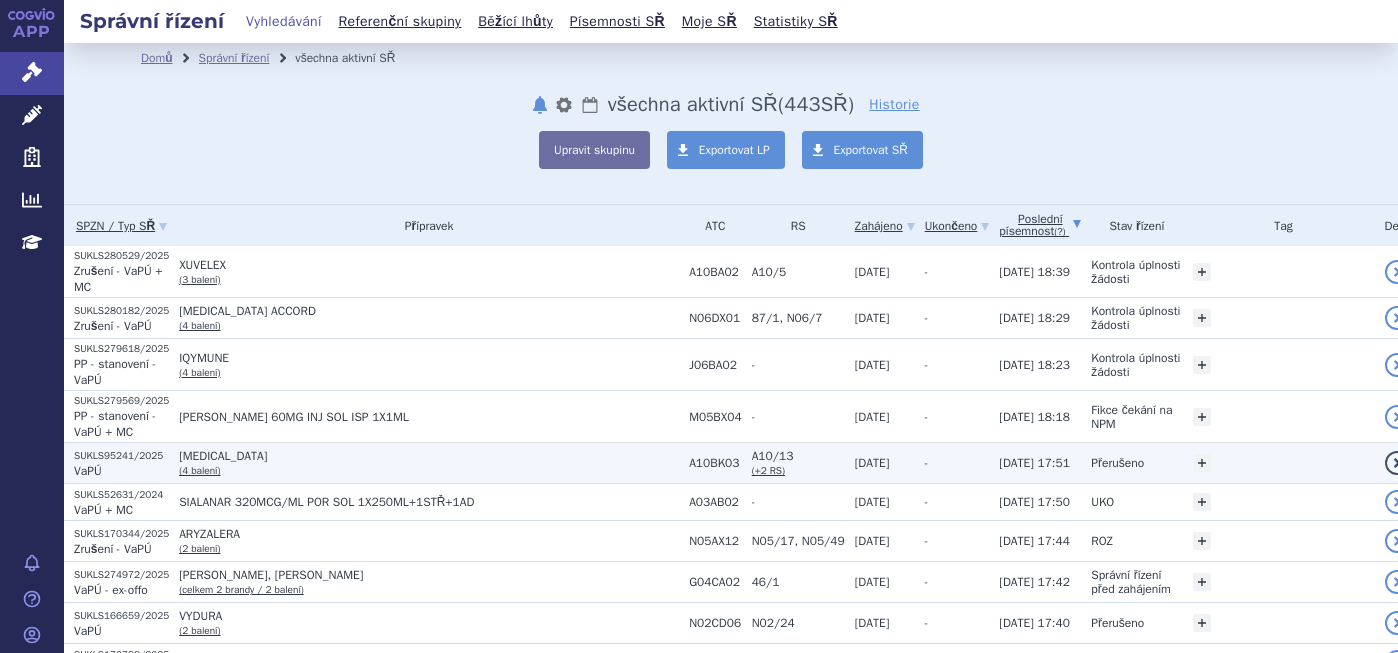 scroll, scrollTop: 0, scrollLeft: 0, axis: both 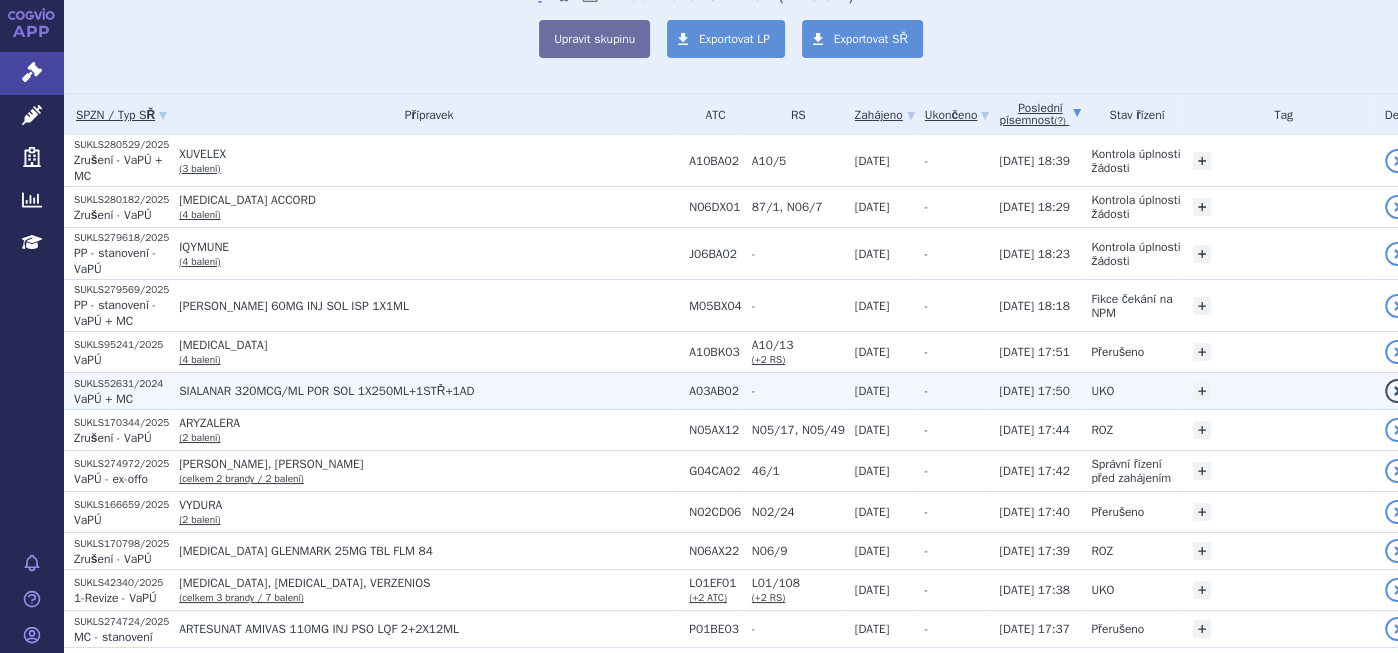 click on "SIALANAR 320MCG/ML POR SOL 1X250ML+1STŘ+1AD" at bounding box center [429, 391] 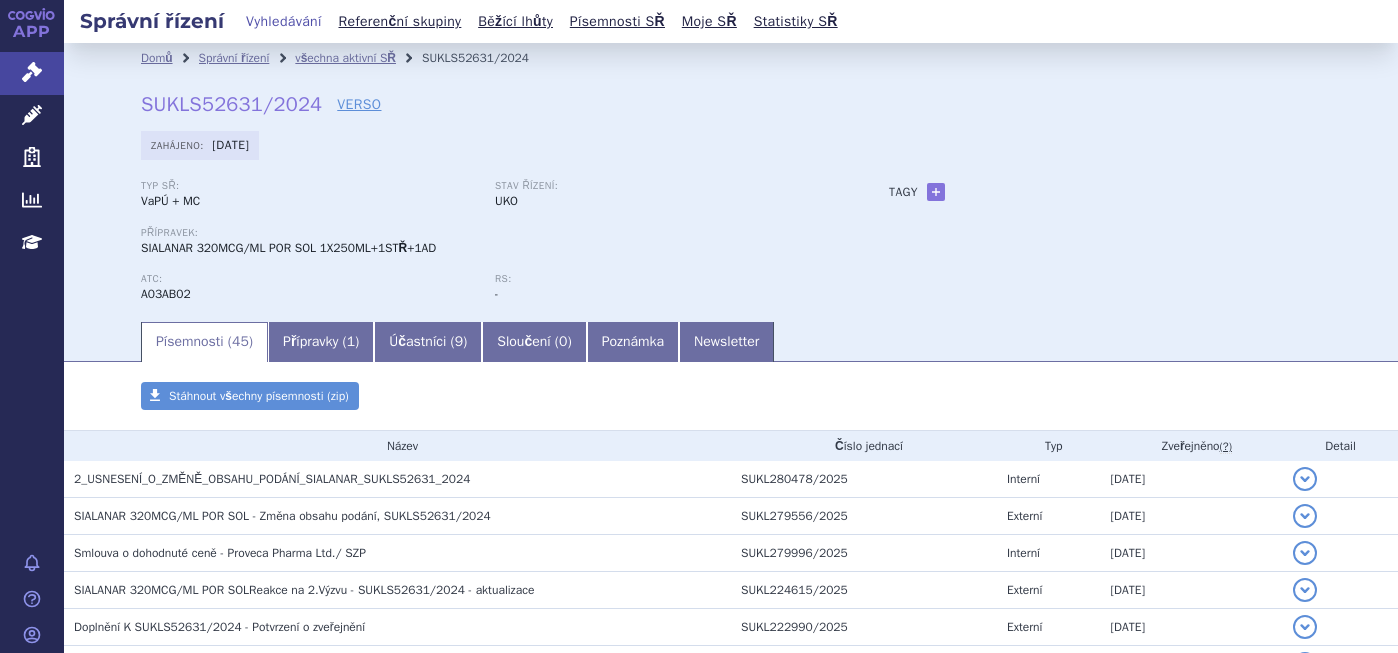 scroll, scrollTop: 0, scrollLeft: 0, axis: both 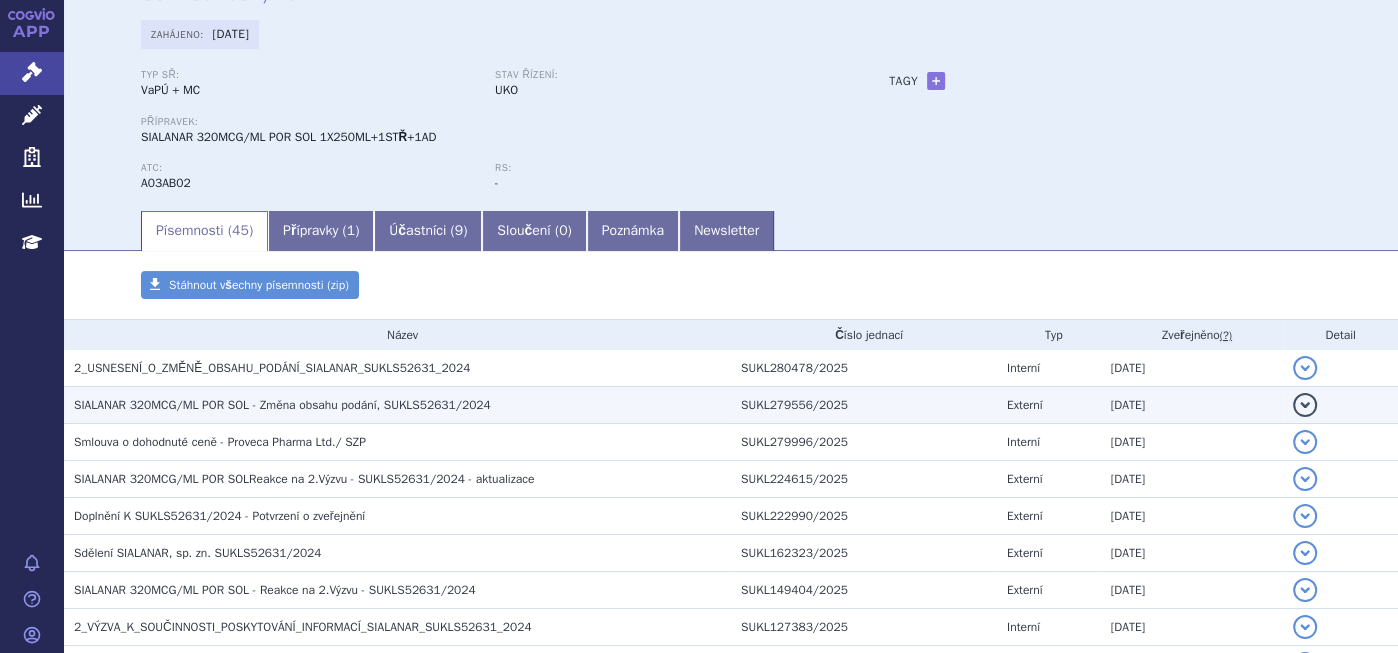 click on "SIALANAR 320MCG/ML POR SOL - Změna obsahu podání, SUKLS52631/2024" at bounding box center (282, 405) 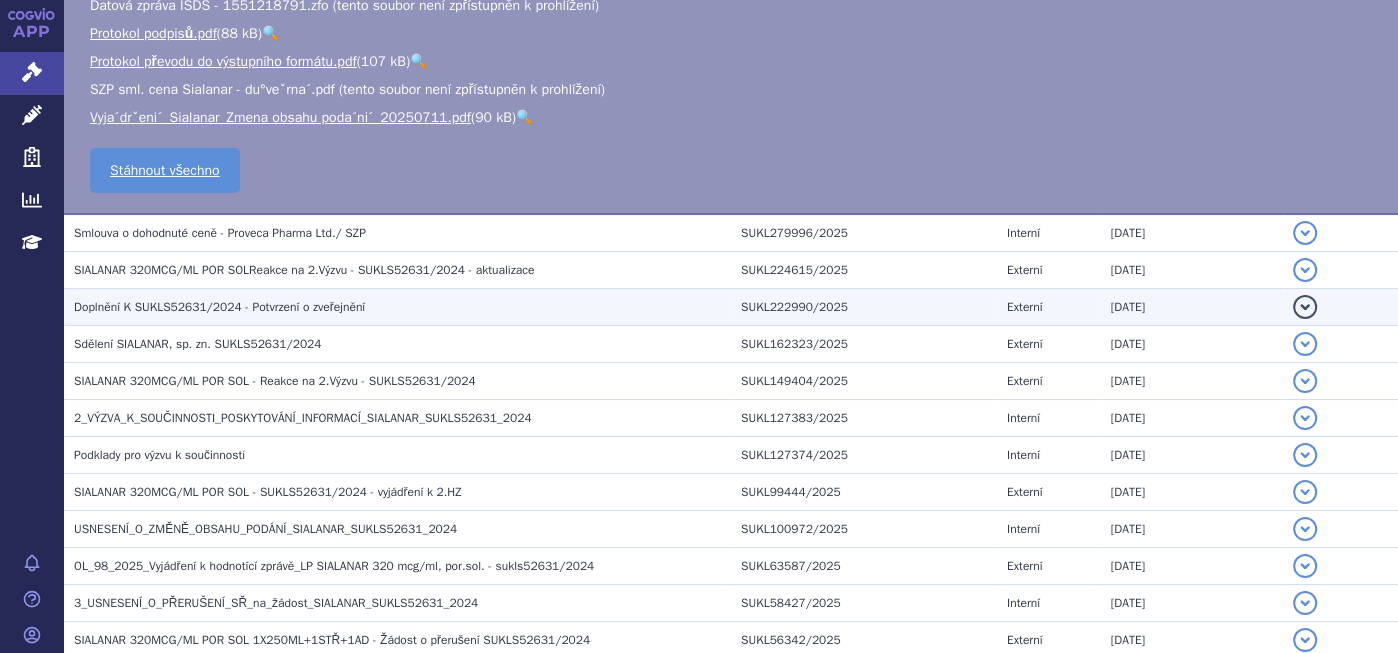 scroll, scrollTop: 444, scrollLeft: 0, axis: vertical 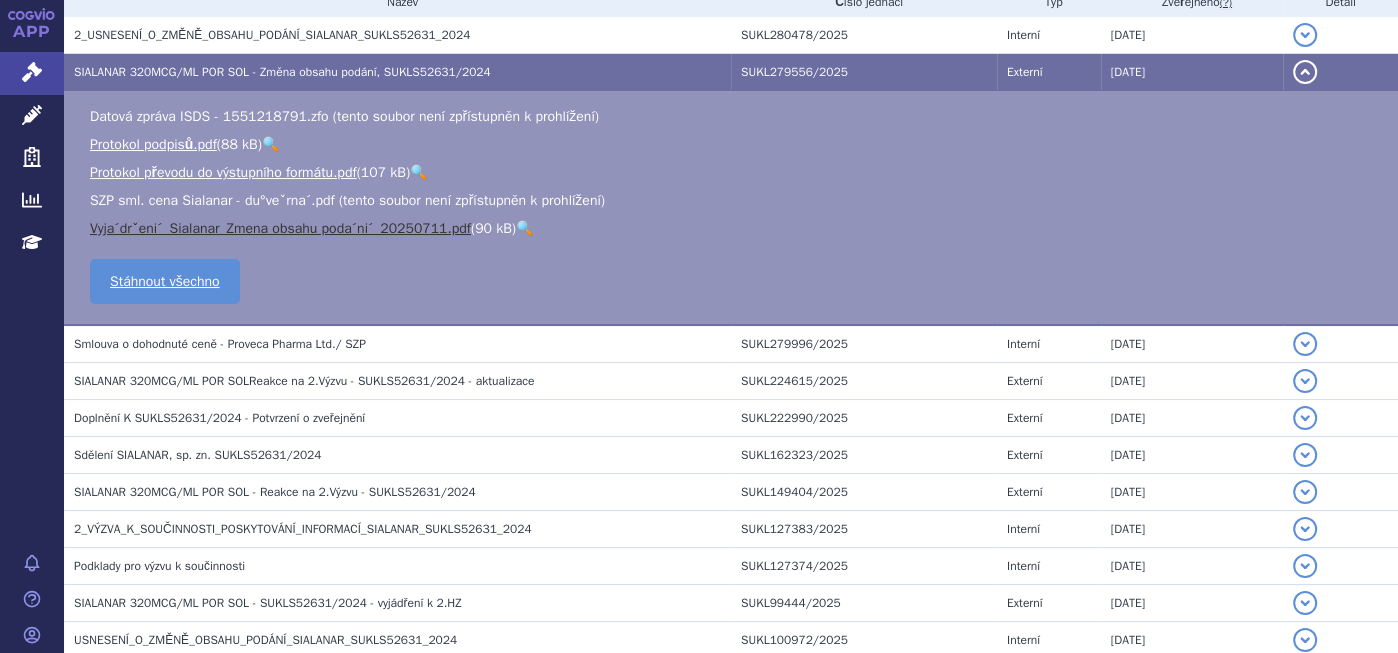 click on "Vyja´drˇeni´_Sialanar_Zmena obsahu poda´ni´_20250711.pdf" at bounding box center (280, 228) 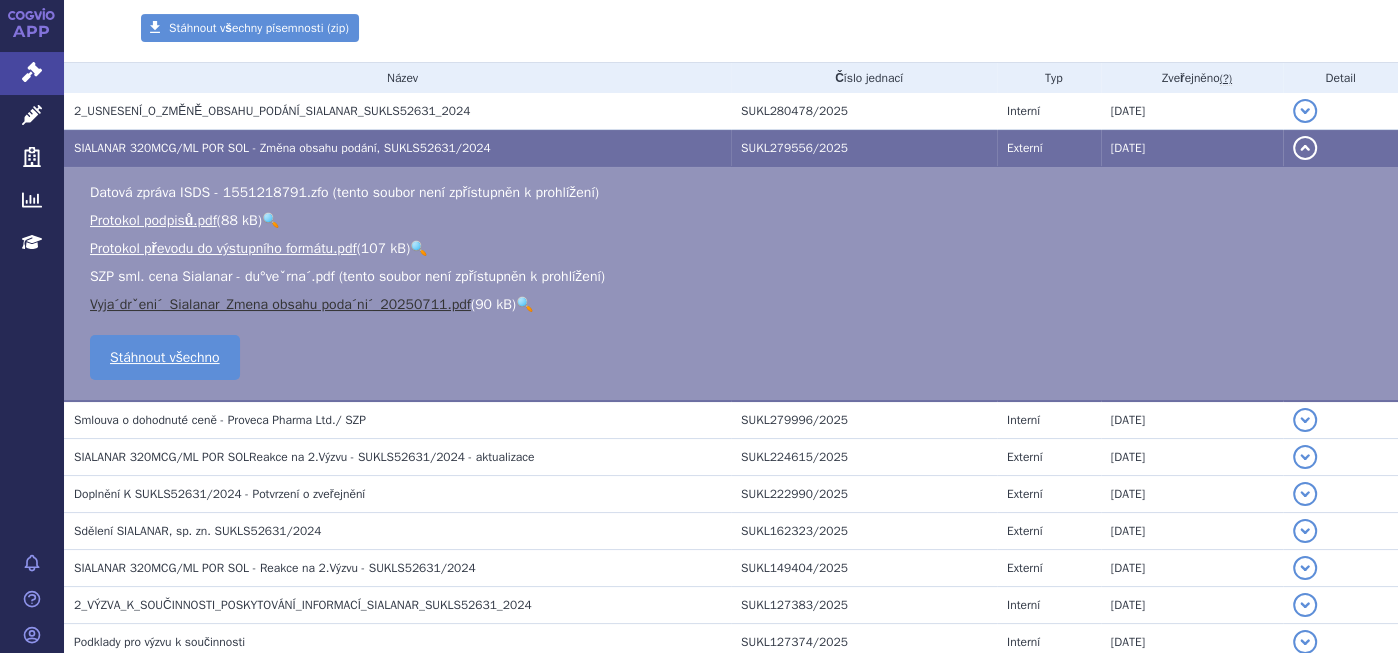 scroll, scrollTop: 333, scrollLeft: 0, axis: vertical 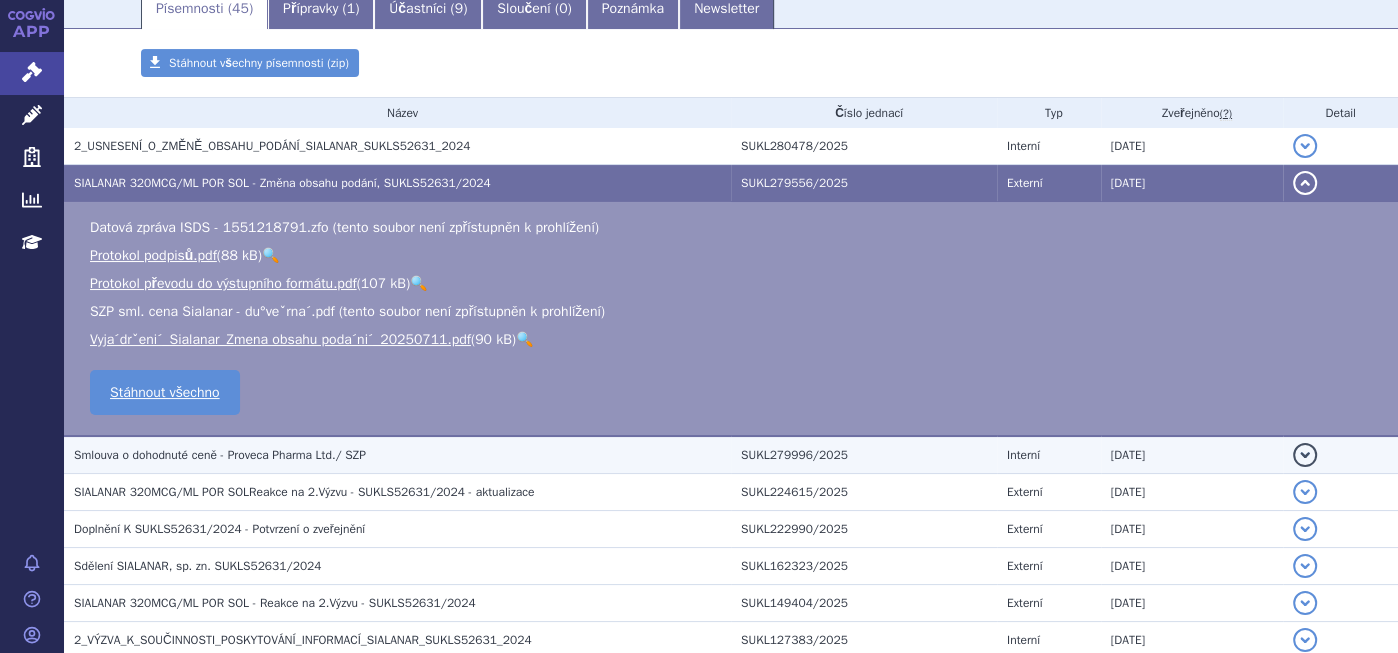 click on "Smlouva o dohodnuté ceně - Proveca Pharma Ltd./ SZP" at bounding box center [220, 455] 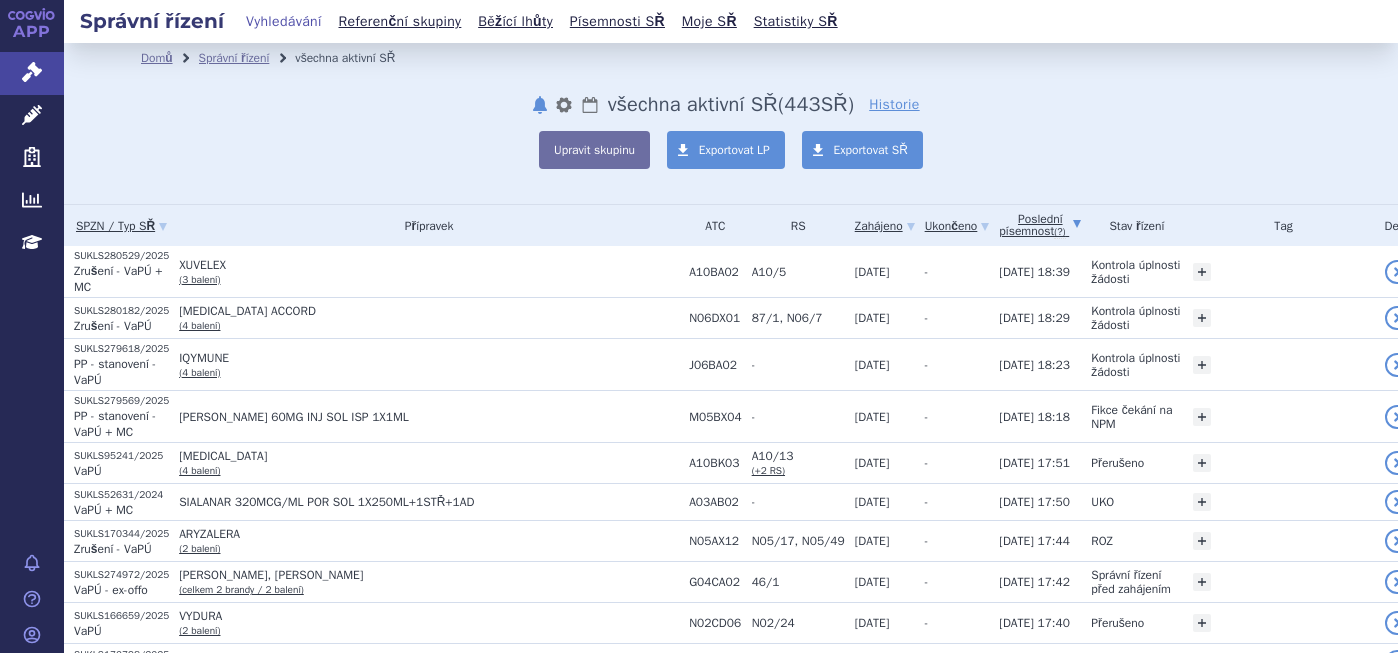 scroll, scrollTop: 0, scrollLeft: 0, axis: both 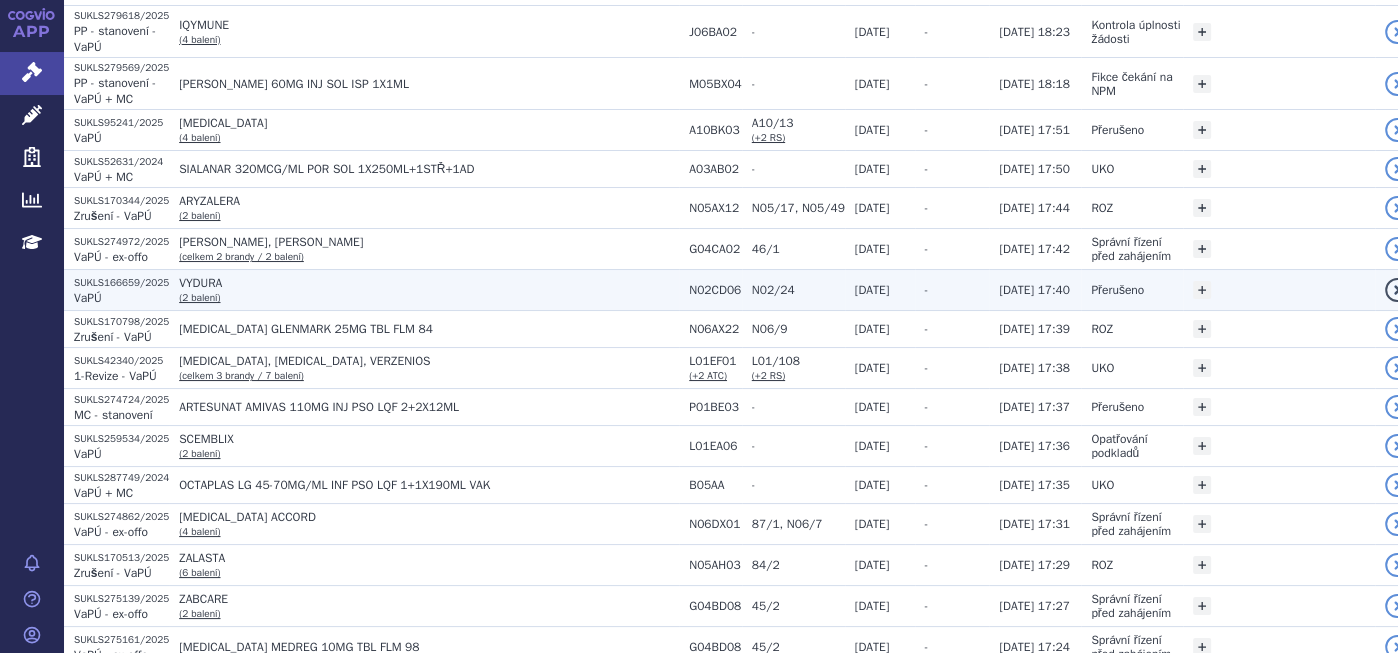 click on "VYDURA" at bounding box center (429, 283) 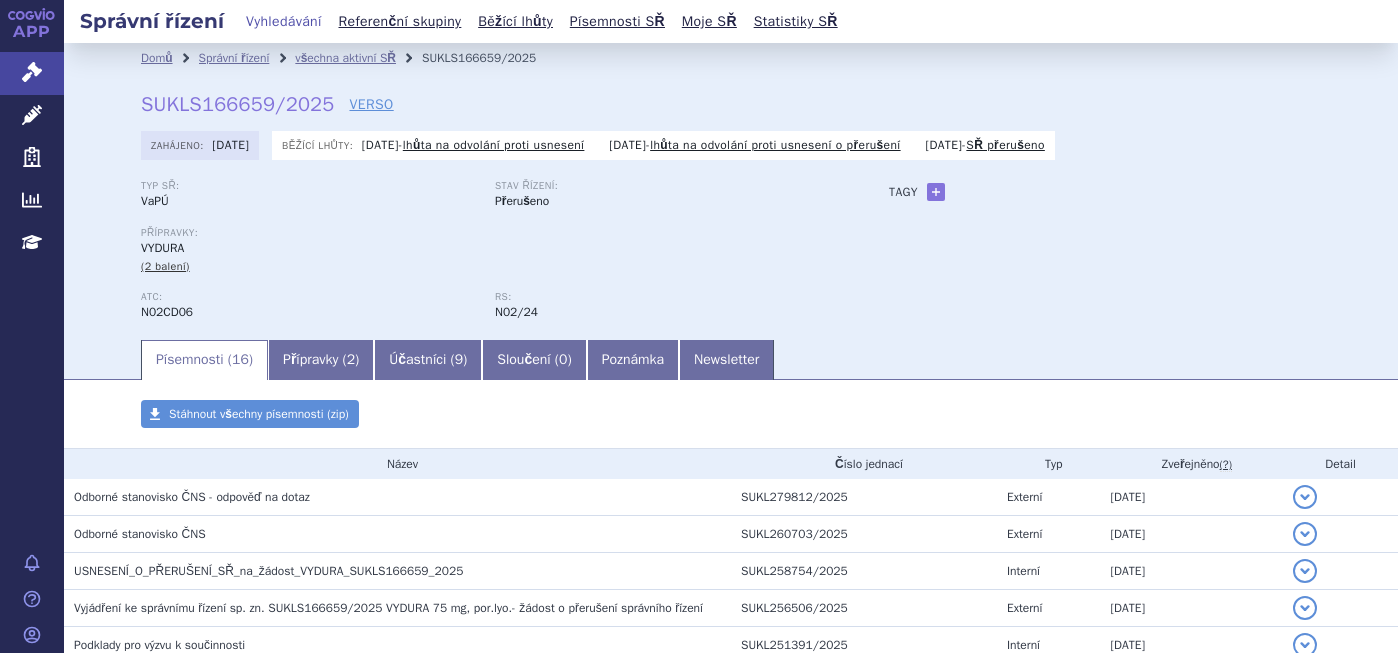 scroll, scrollTop: 0, scrollLeft: 0, axis: both 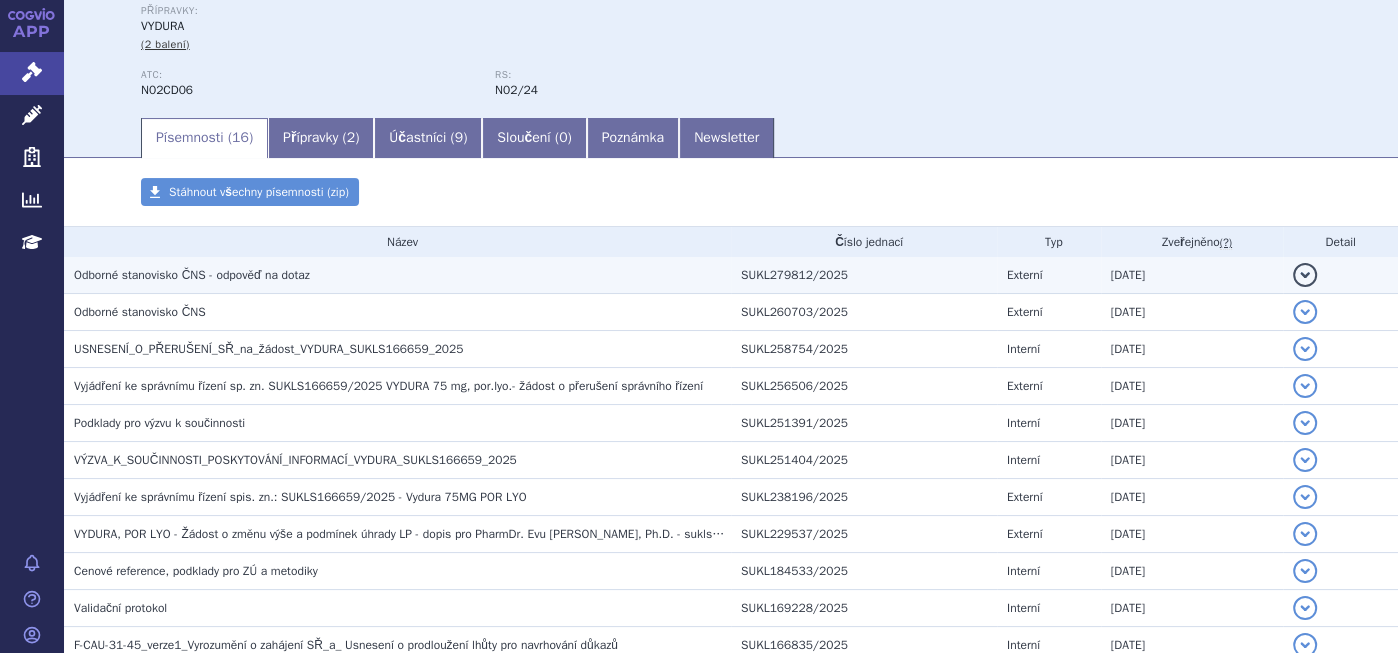 drag, startPoint x: 0, startPoint y: 0, endPoint x: 194, endPoint y: 279, distance: 339.81906 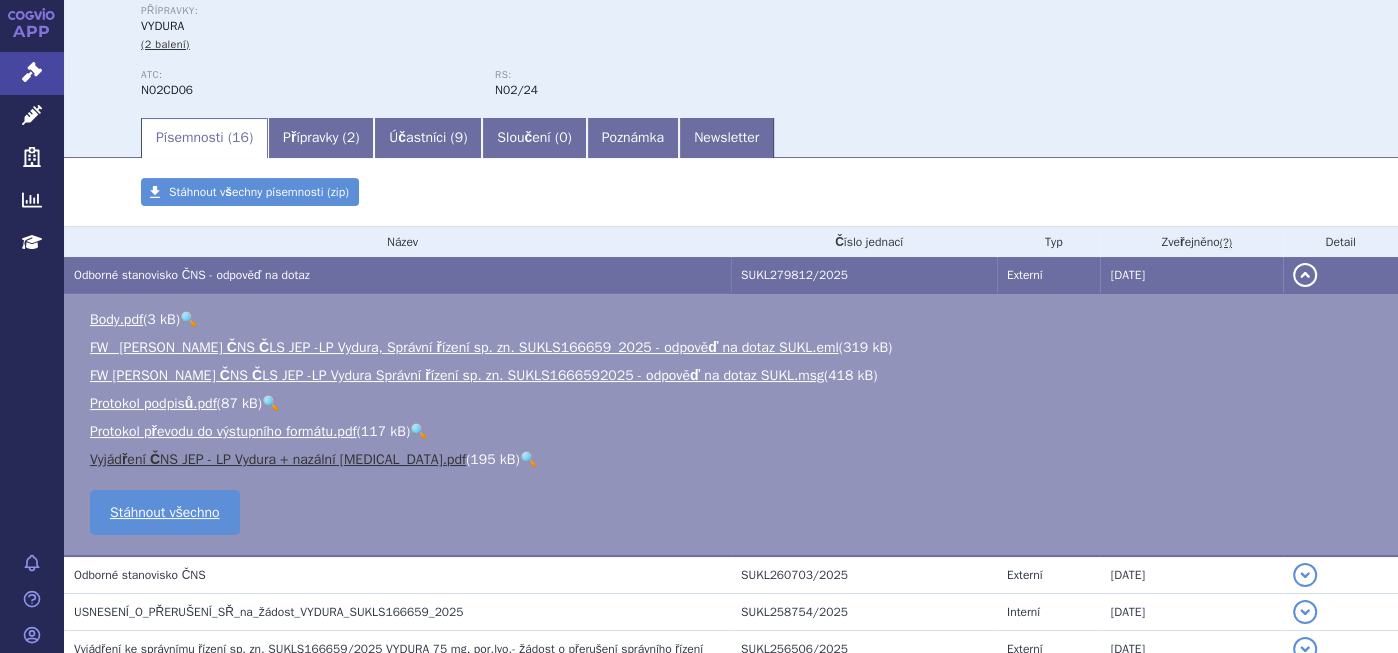 click on "Vyjádření ČNS JEP - LP Vydura + nazální [MEDICAL_DATA].pdf" at bounding box center (278, 459) 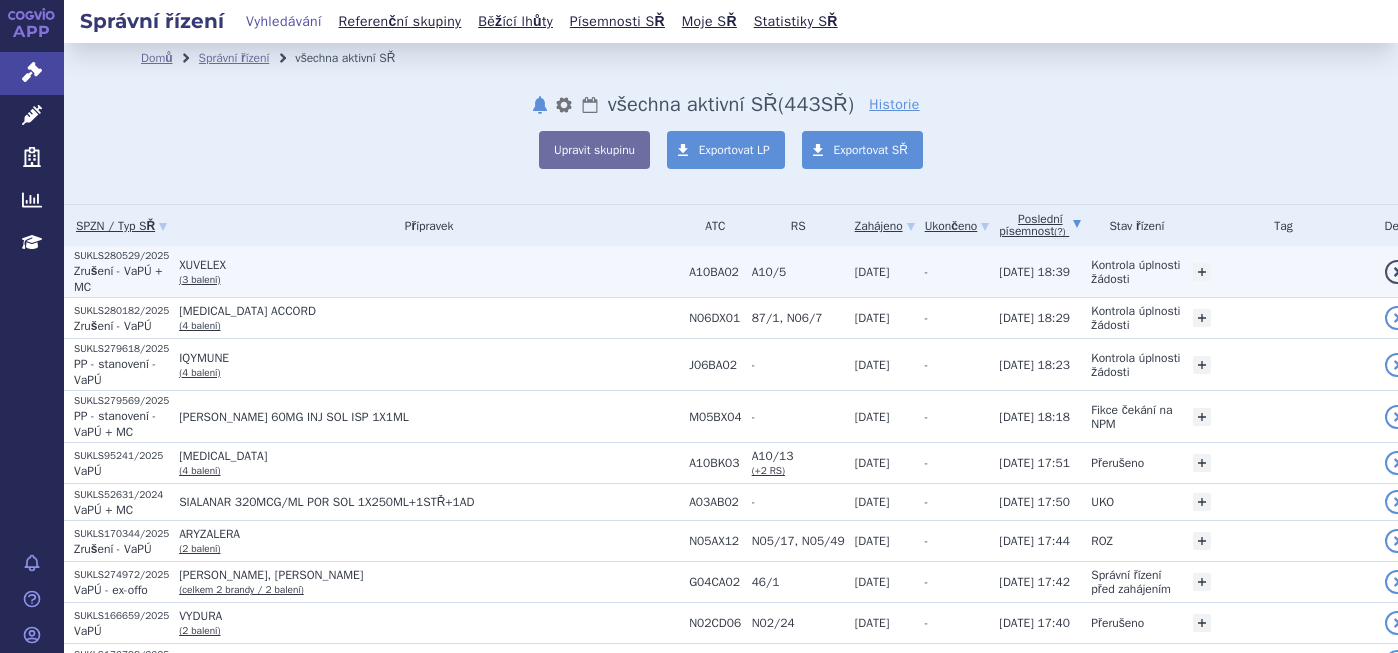 scroll, scrollTop: 0, scrollLeft: 0, axis: both 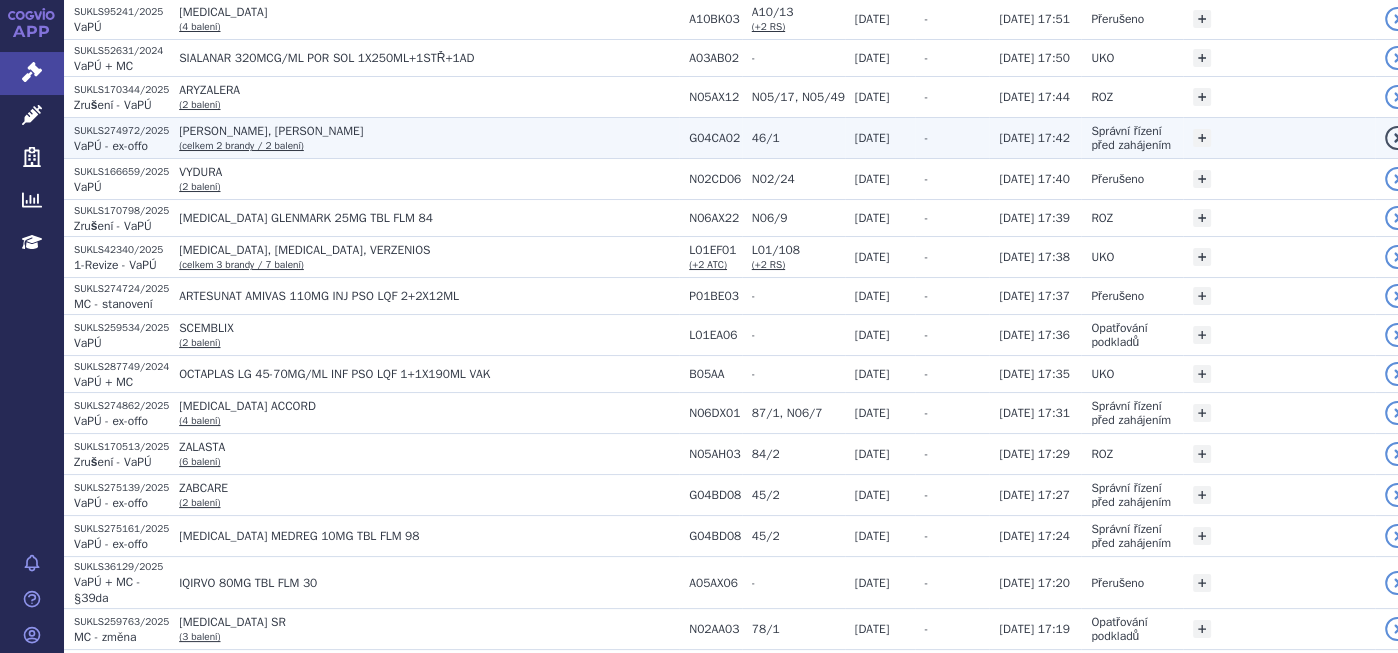 click on "OCTAPLAS LG 45-70MG/ML INF PSO LQF 1+1X190ML VAK" at bounding box center [429, 374] 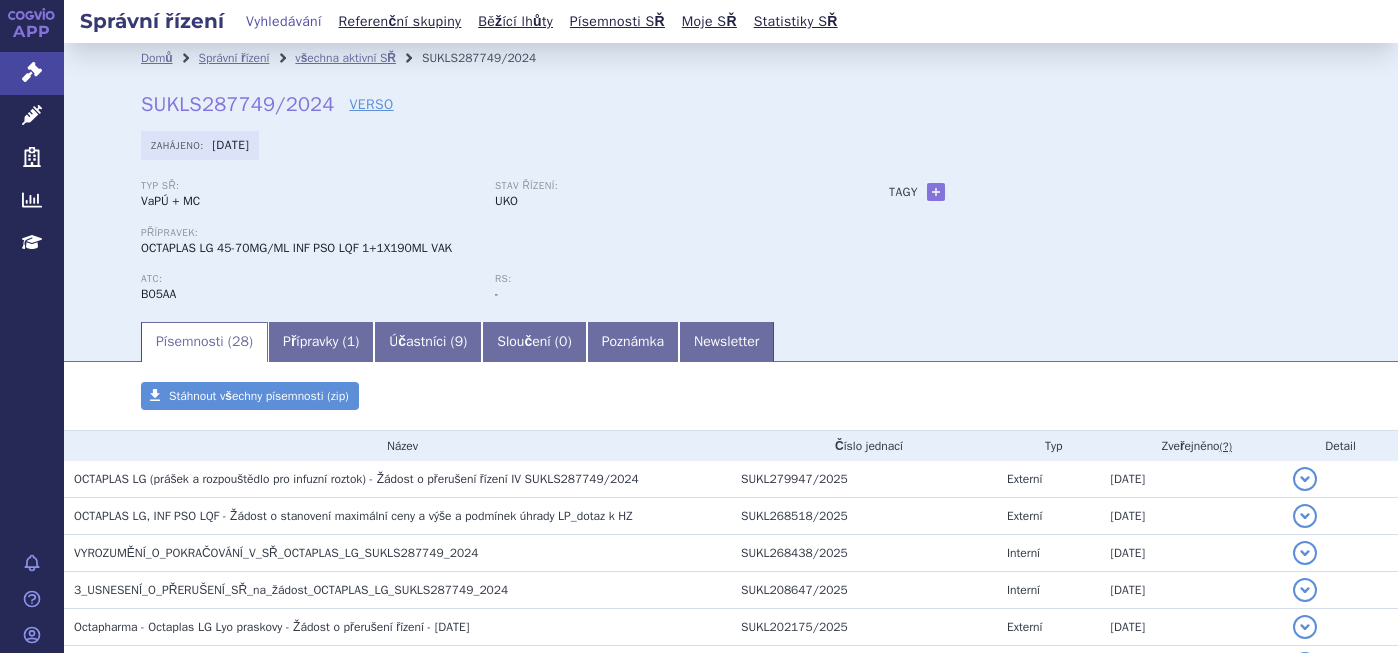 scroll, scrollTop: 0, scrollLeft: 0, axis: both 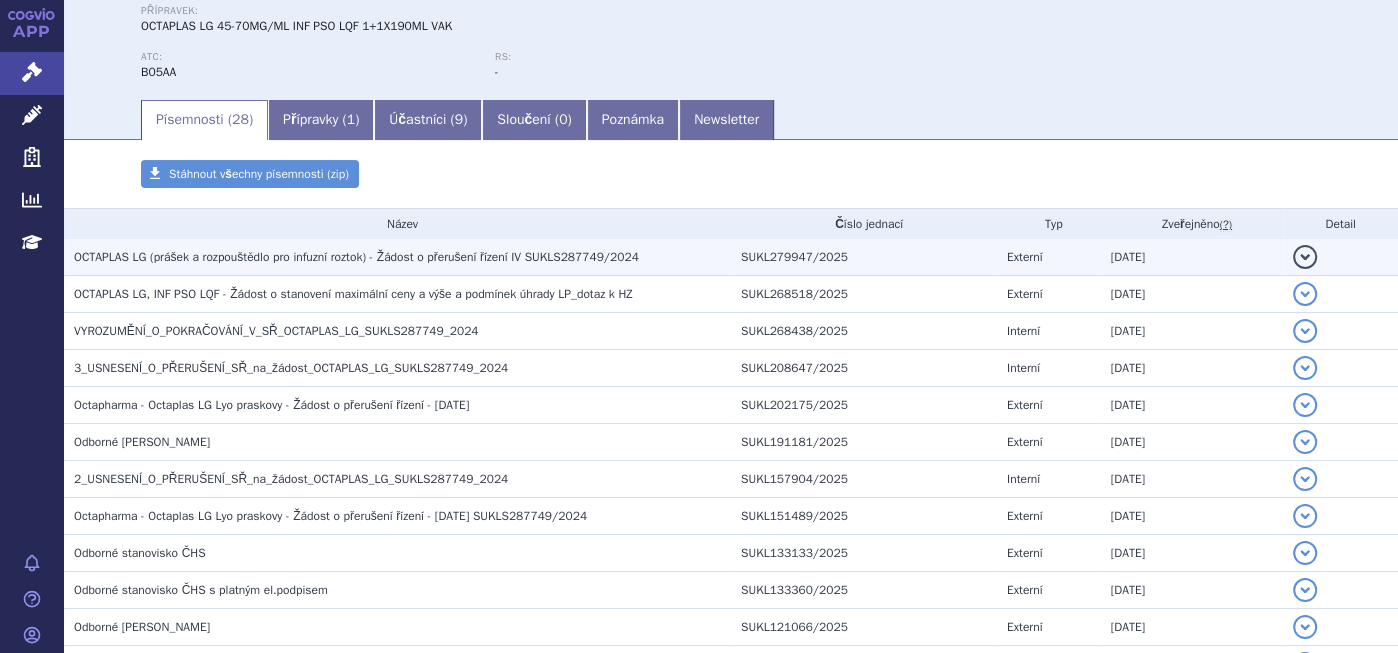 click on "OCTAPLAS LG (prášek a rozpouštědlo pro infuzní roztok) - Žádost o přerušení řízení IV SUKLS287749/2024" at bounding box center (356, 257) 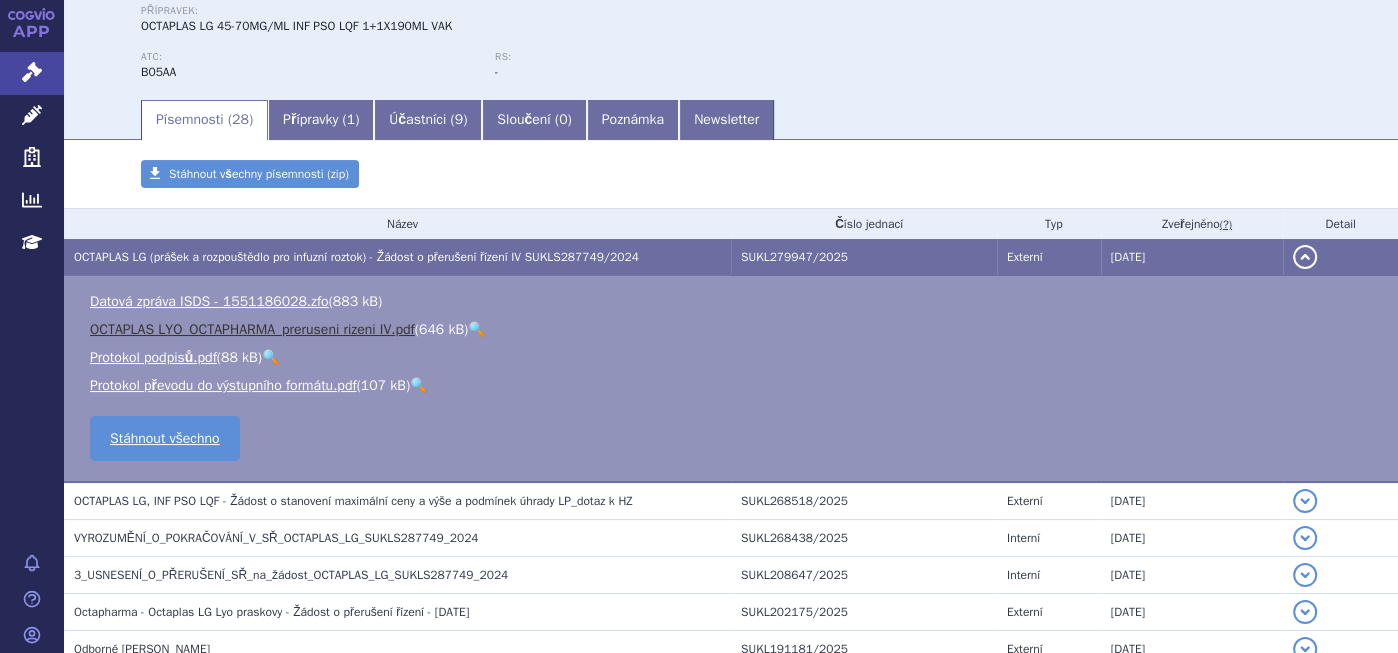 click on "OCTAPLAS LYO_OCTAPHARMA_preruseni rizeni IV.pdf" at bounding box center (252, 329) 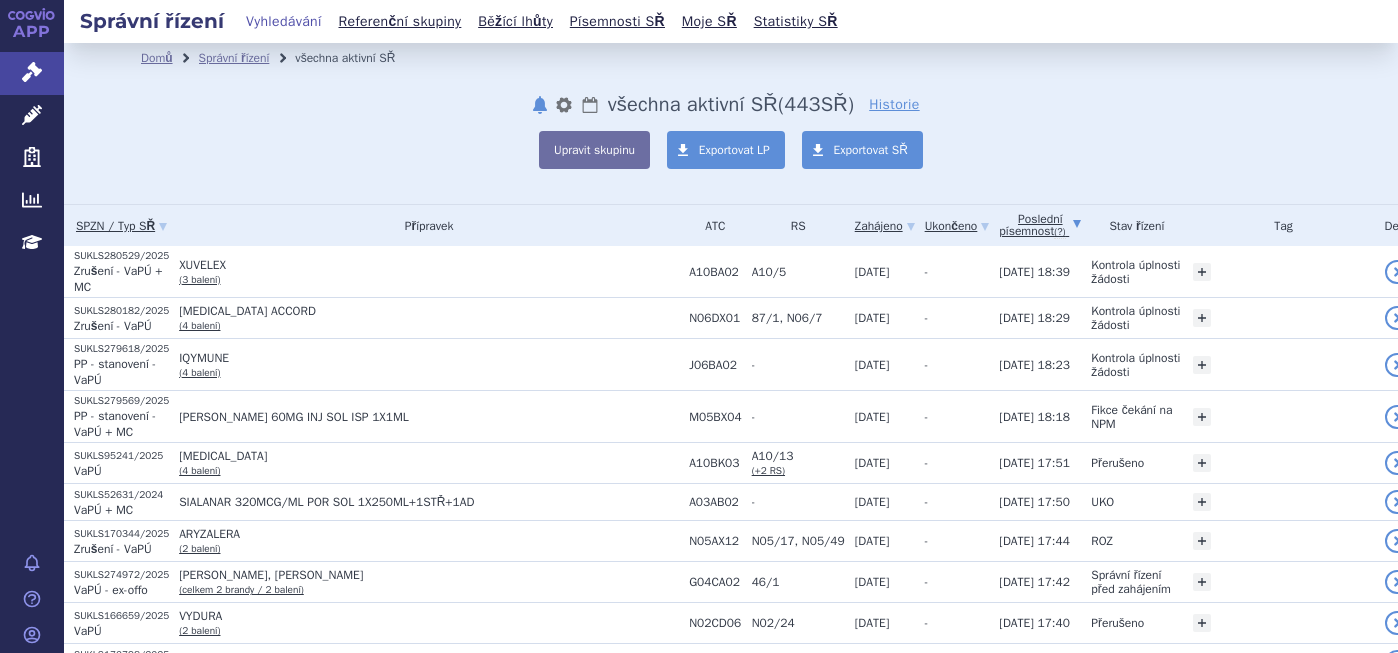 scroll, scrollTop: 0, scrollLeft: 0, axis: both 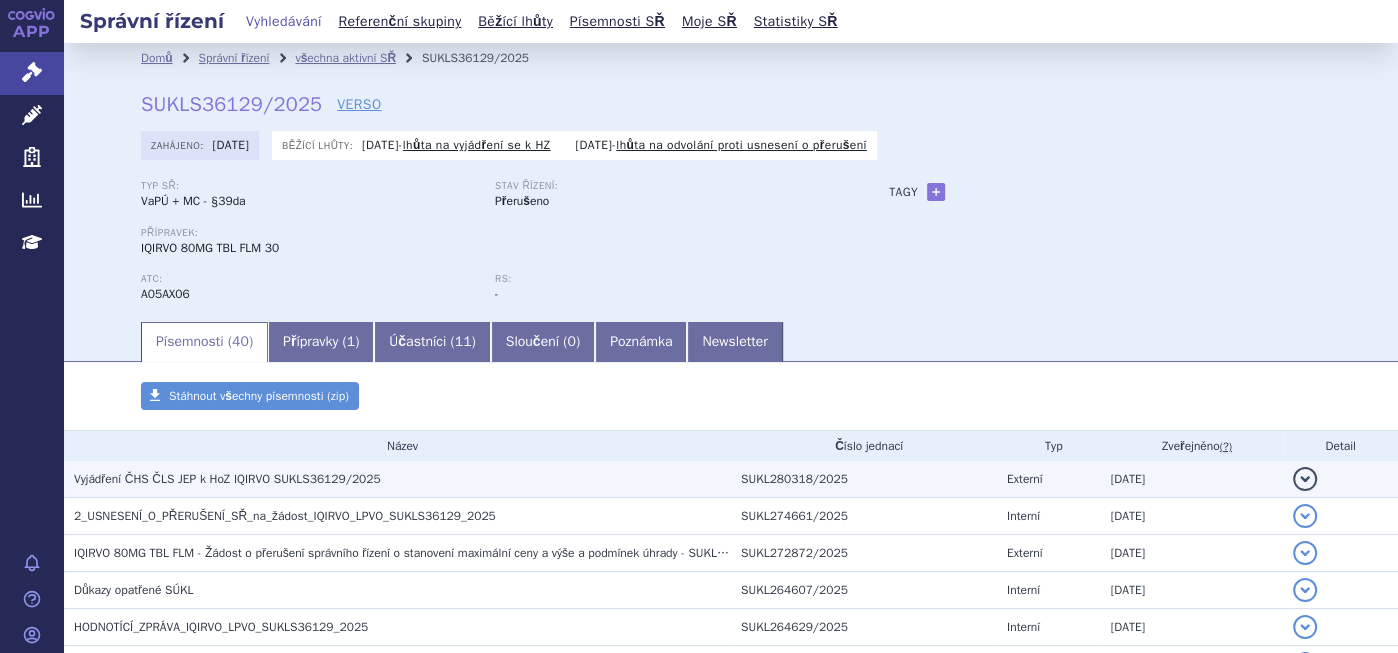 click on "Vyjádření ČHS ČLS JEP k HoZ IQIRVO SUKLS36129/2025" at bounding box center [227, 479] 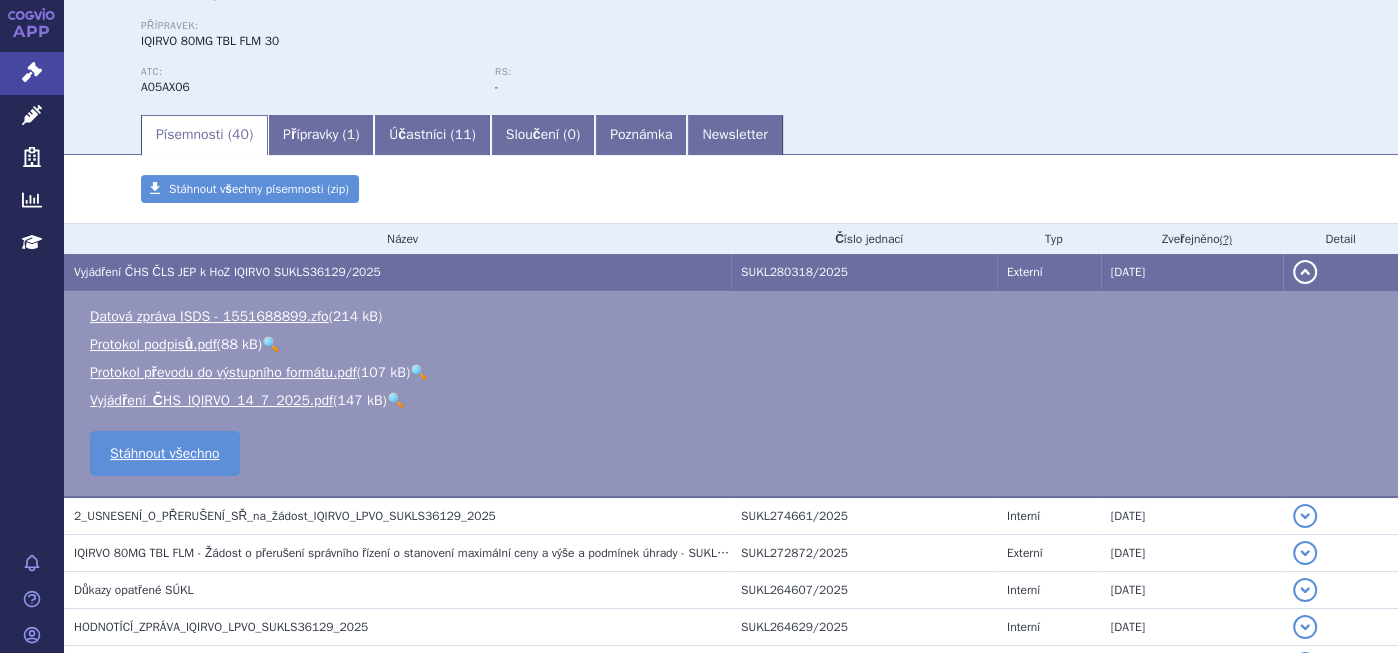 scroll, scrollTop: 222, scrollLeft: 0, axis: vertical 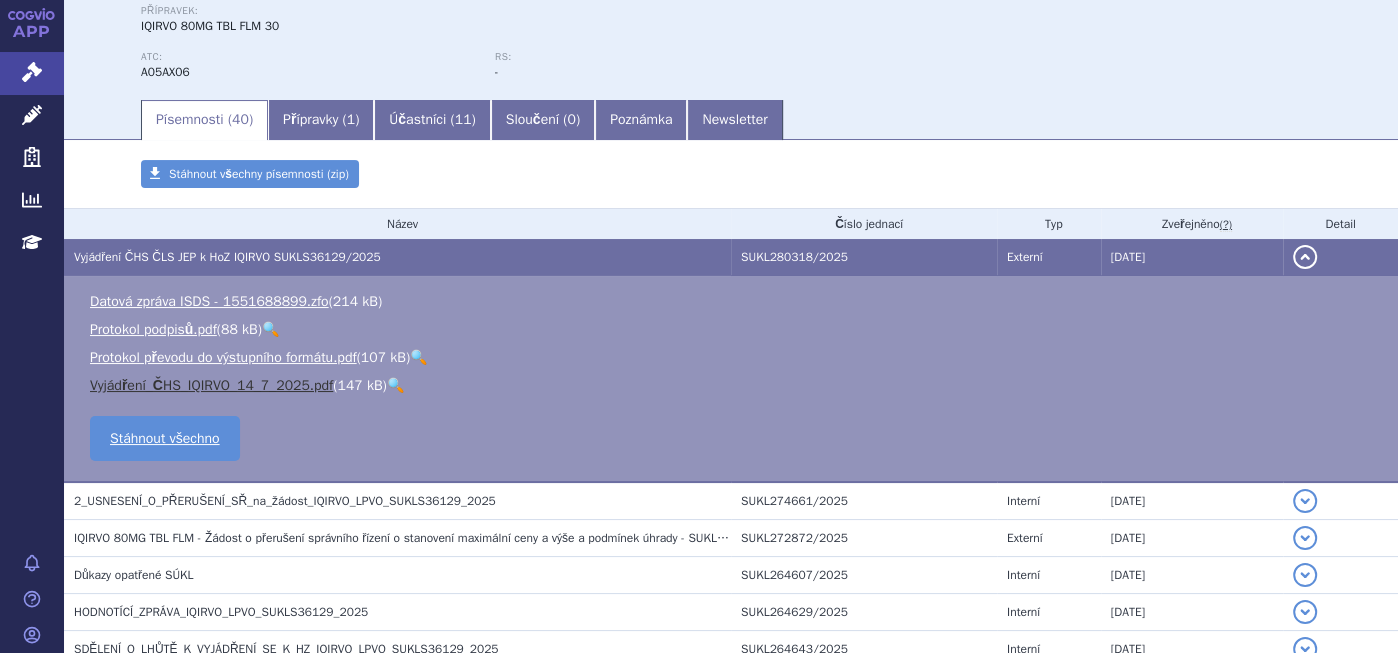 click on "Vyjádření_ČHS_IQIRVO_14_7_2025.pdf" at bounding box center [211, 385] 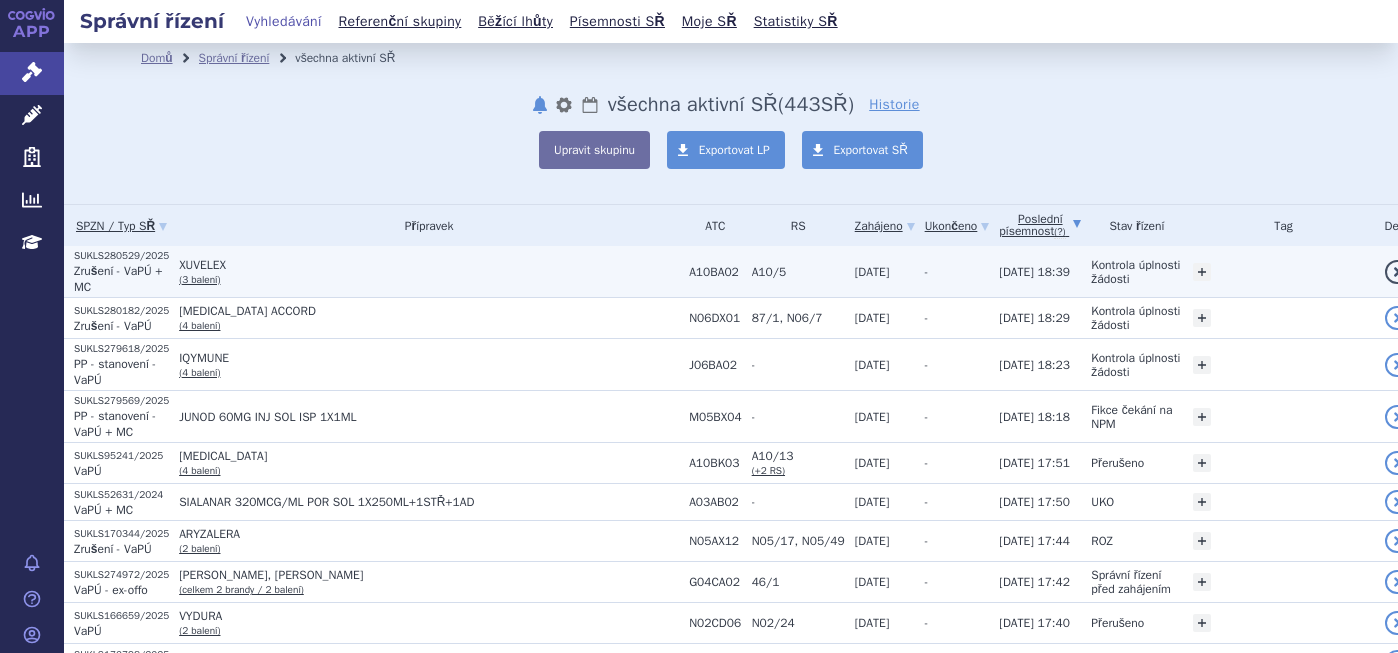 scroll, scrollTop: 0, scrollLeft: 0, axis: both 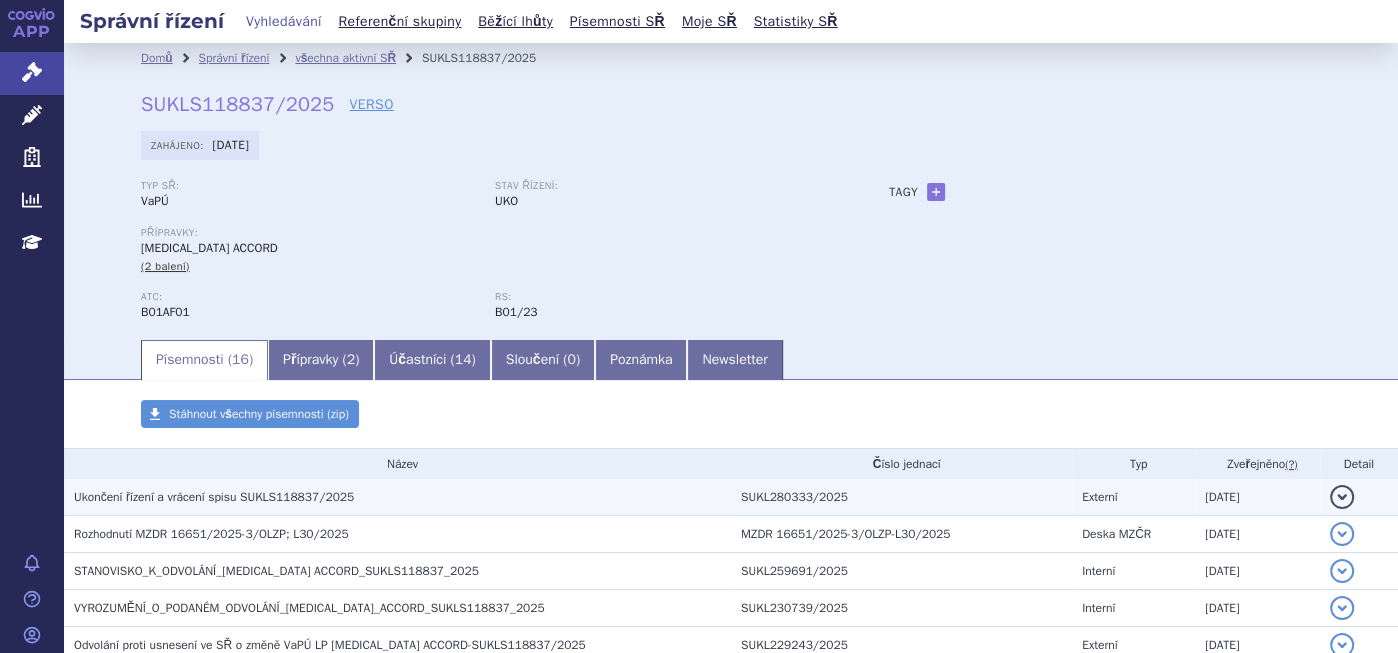 click on "Ukončení řízení a vrácení spisu SUKLS118837/2025" at bounding box center [214, 497] 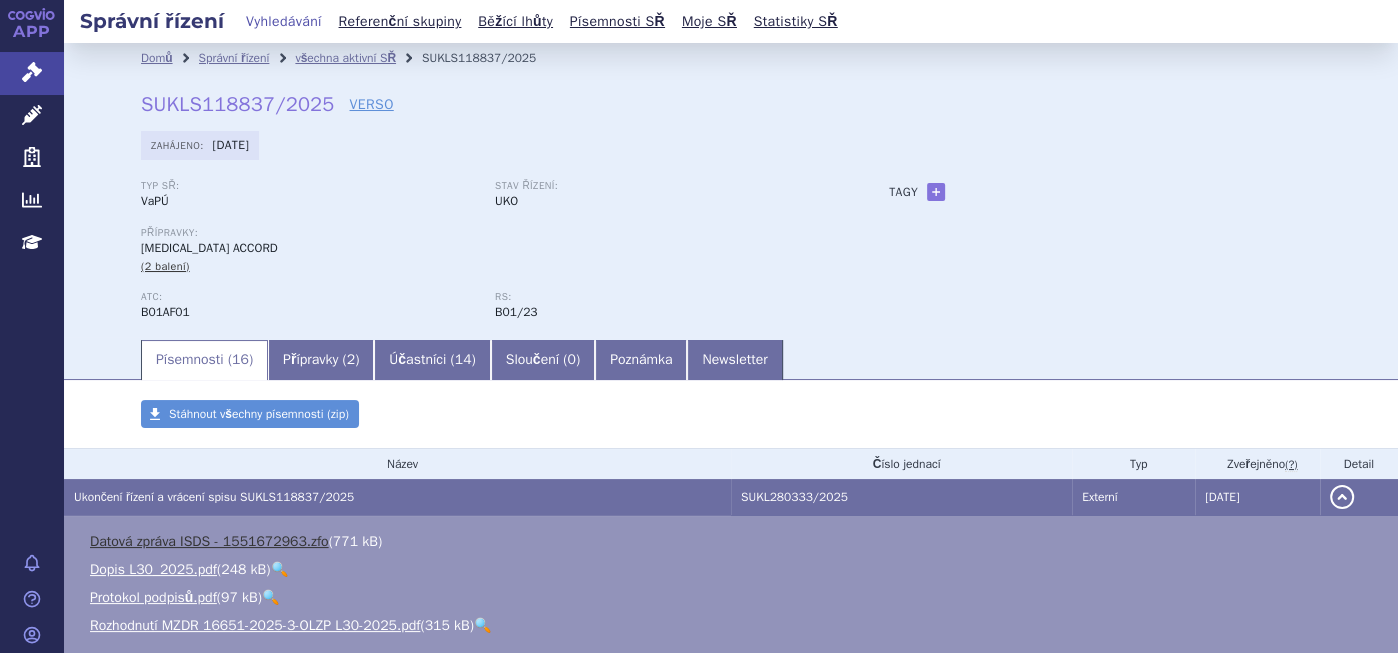 click on "Datová zpráva ISDS - 1551672963.zfo" at bounding box center (209, 541) 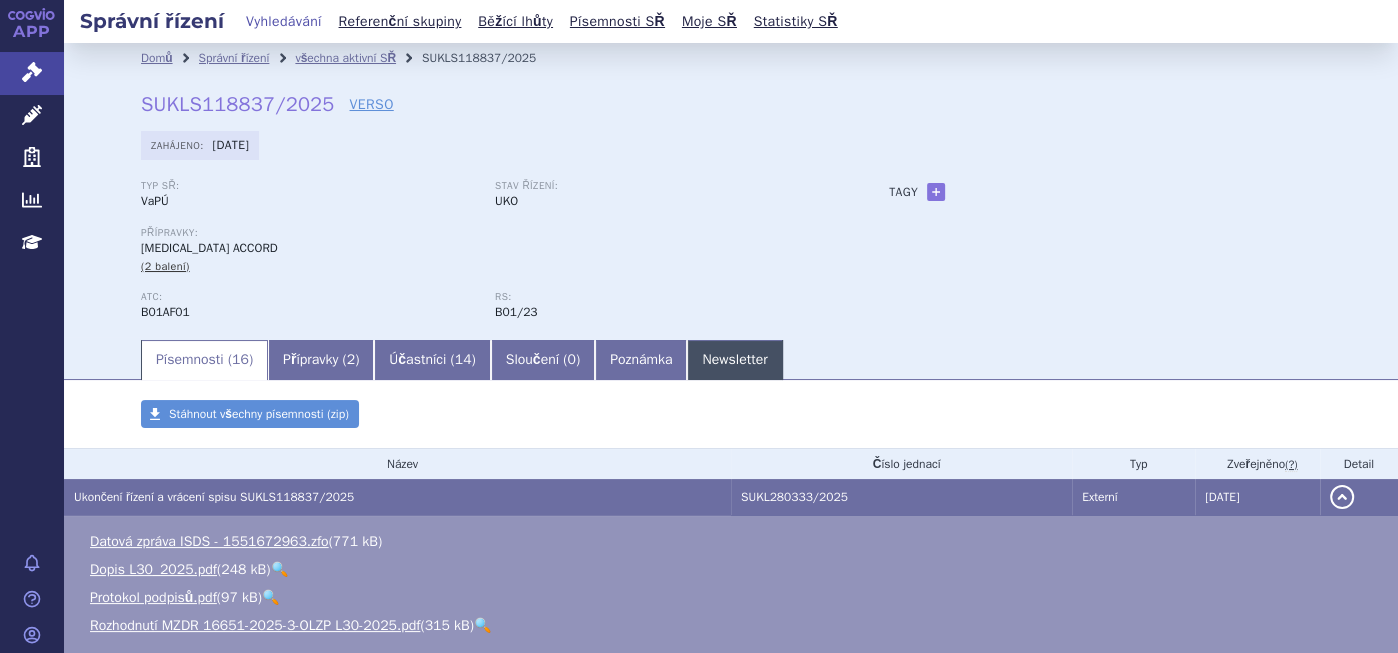 scroll, scrollTop: 222, scrollLeft: 0, axis: vertical 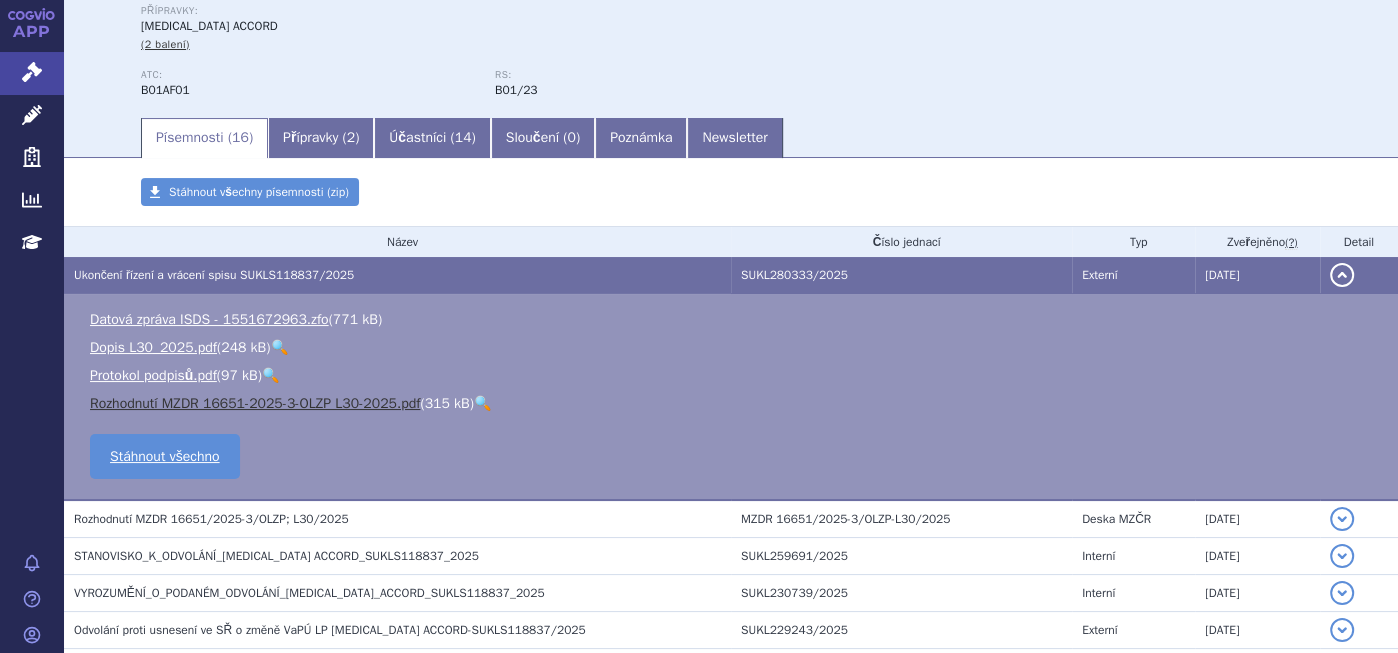 click on "Rozhodnutí MZDR 16651-2025-3-OLZP L30-2025.pdf" at bounding box center [255, 403] 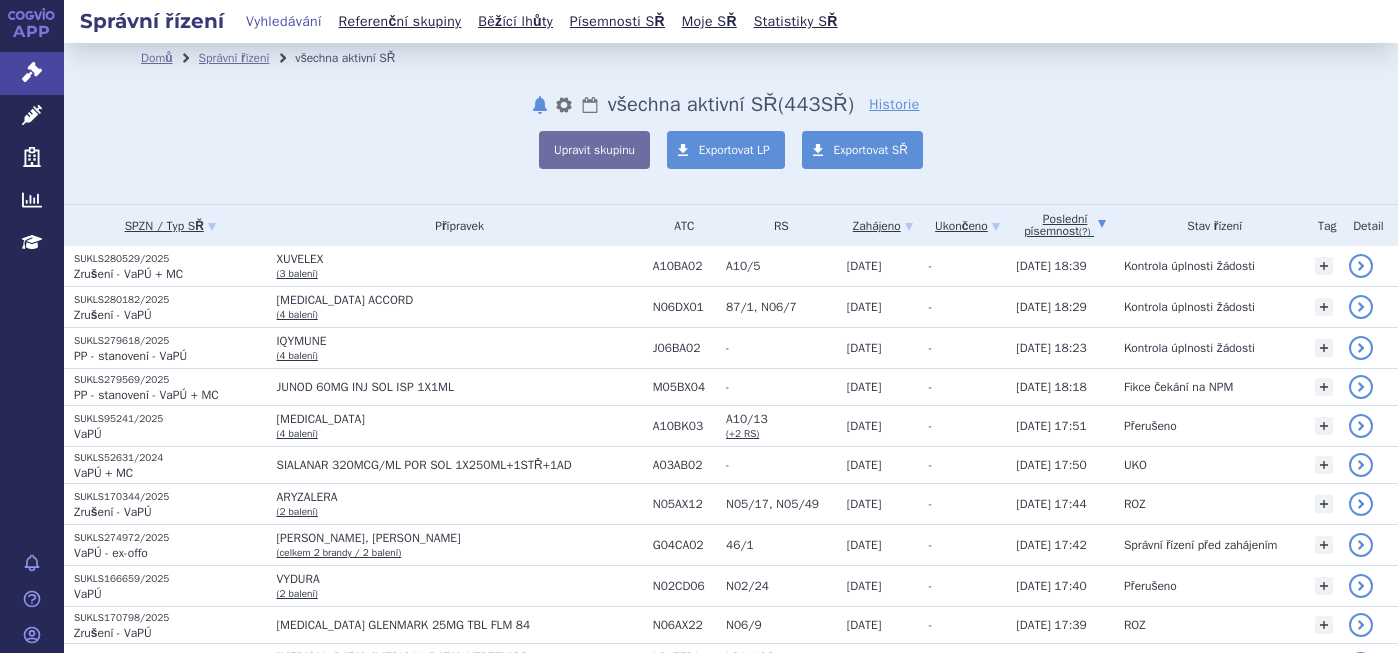 scroll, scrollTop: 0, scrollLeft: 0, axis: both 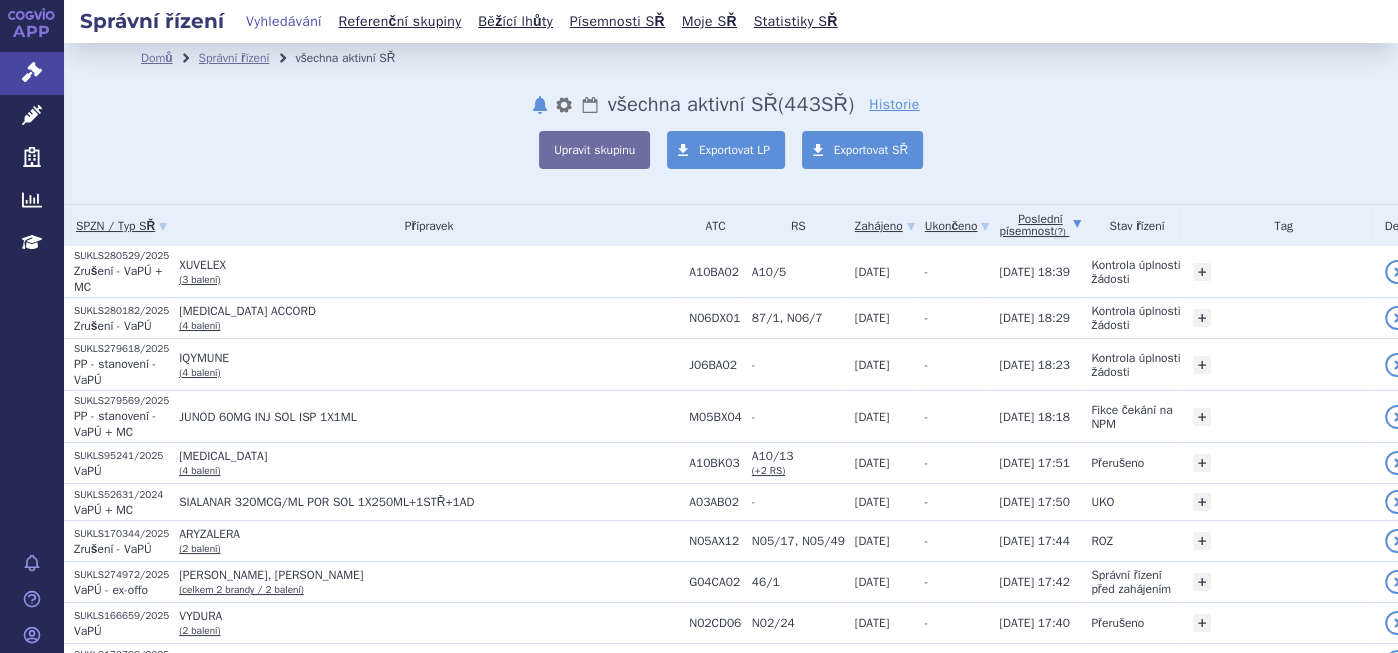 click on "Domů
Správní řízení
všechna aktivní SŘ
notifikace
nastavení
Přejmenovat
Smazat
Lhůty
všechna aktivní SŘ
(bez  )
(sdílená skupina)
( 443  SŘ)
Exportovat LP" at bounding box center (731, 123) 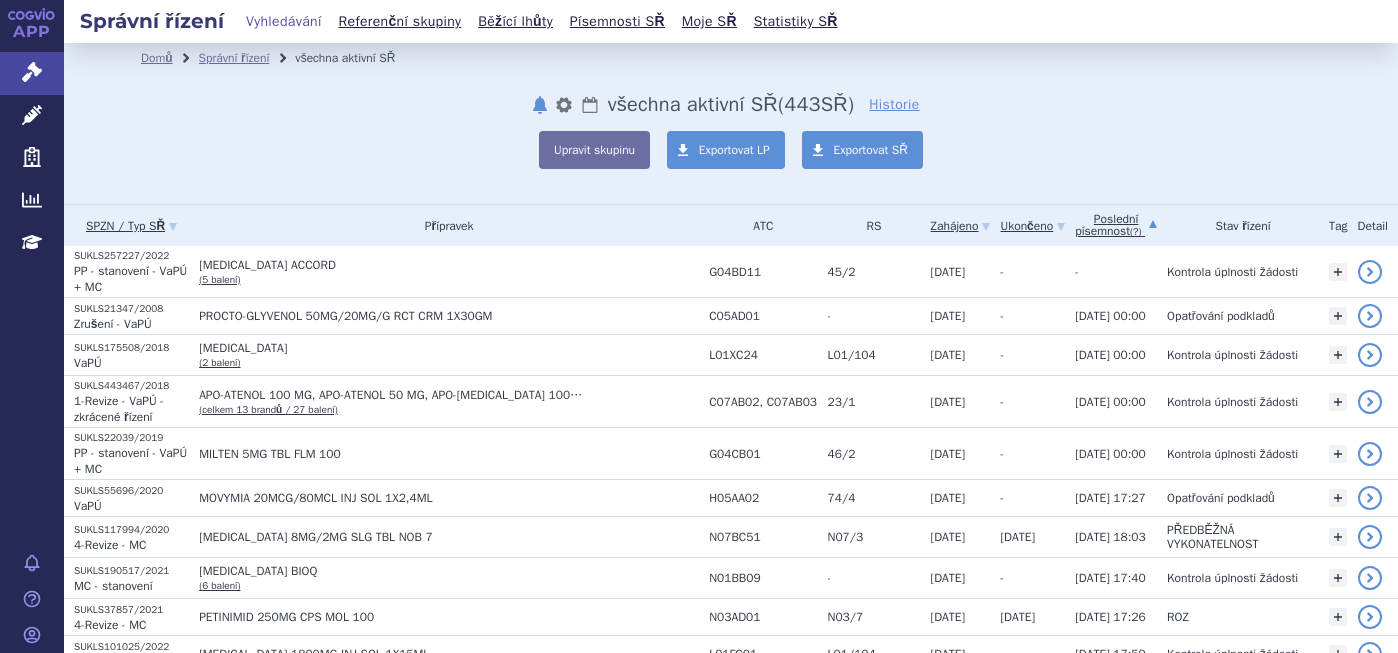 scroll, scrollTop: 0, scrollLeft: 0, axis: both 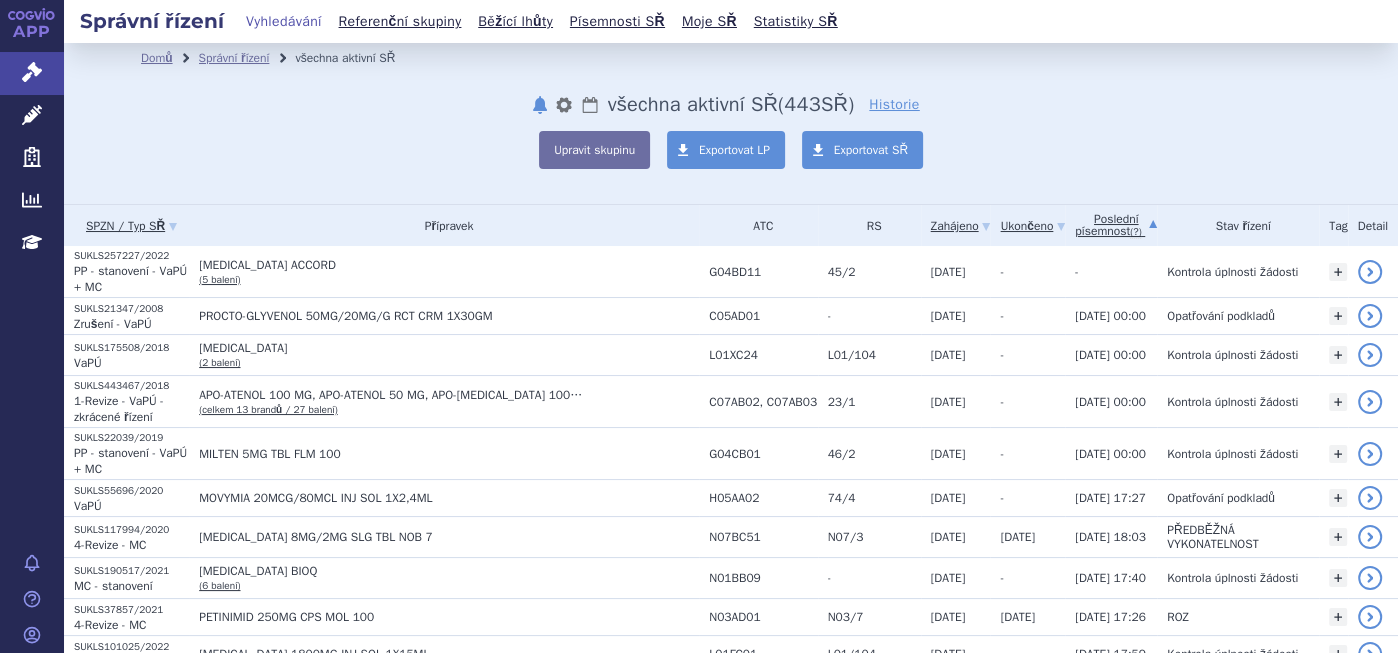 click on "Poslední písemnost  (?)" at bounding box center (1111, 225) 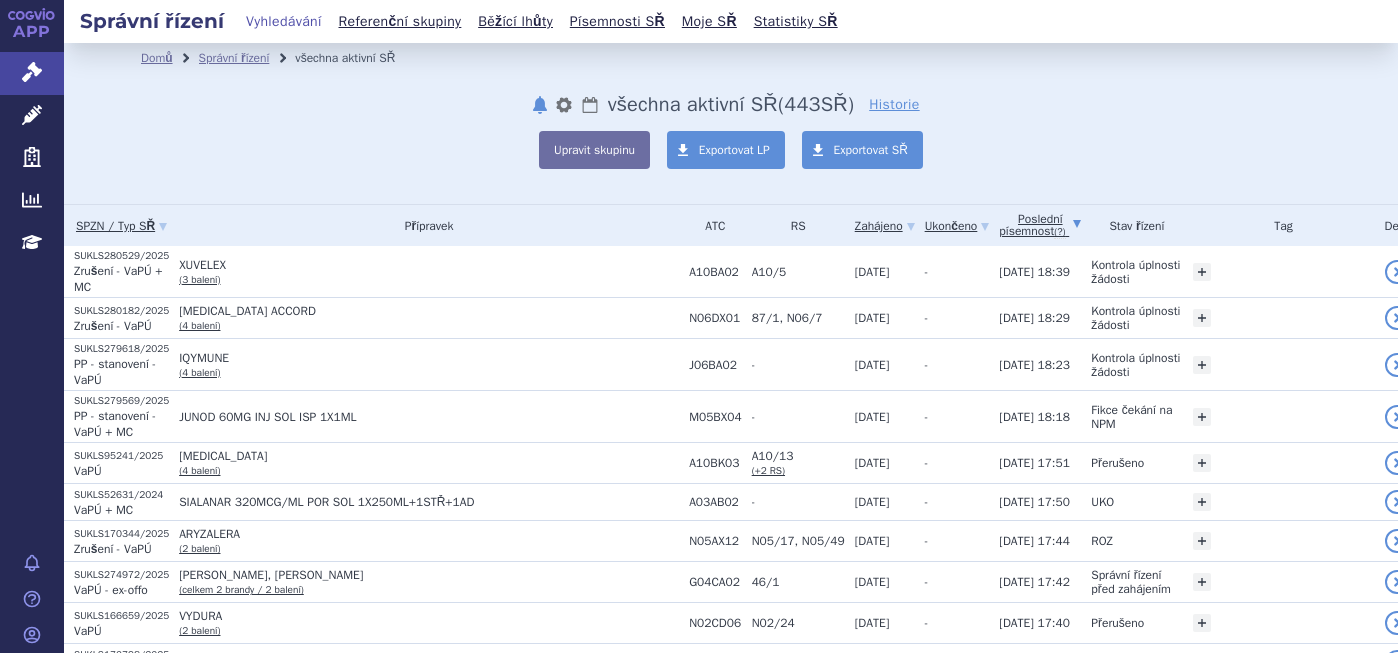 scroll, scrollTop: 0, scrollLeft: 0, axis: both 